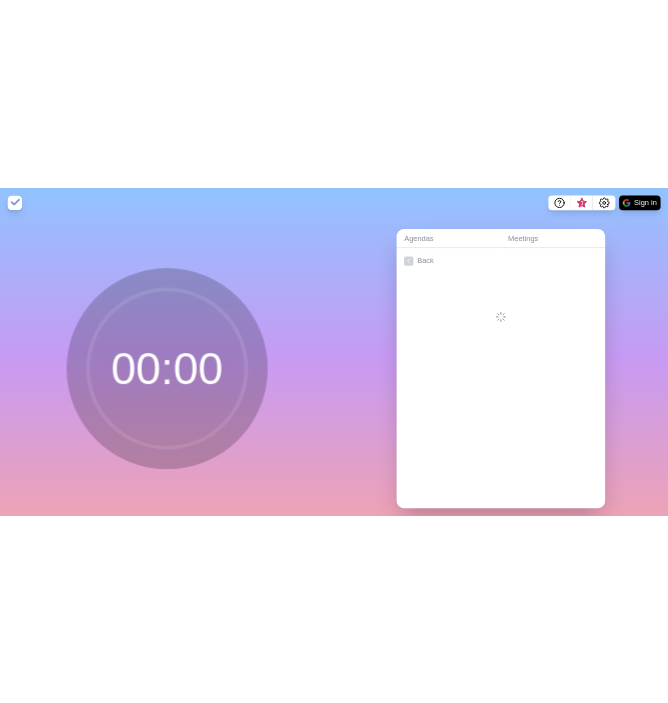 scroll, scrollTop: 0, scrollLeft: 0, axis: both 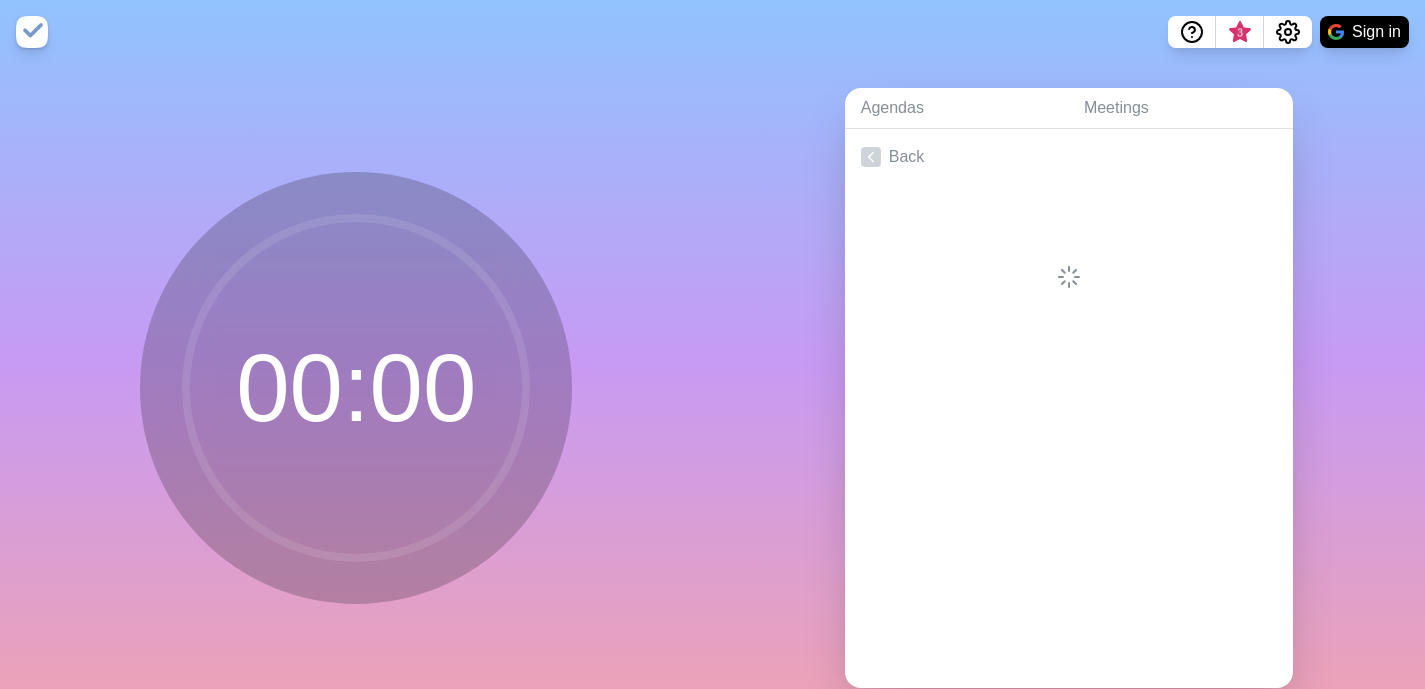click on "Agendas   Meetings
Back" at bounding box center (1069, 396) 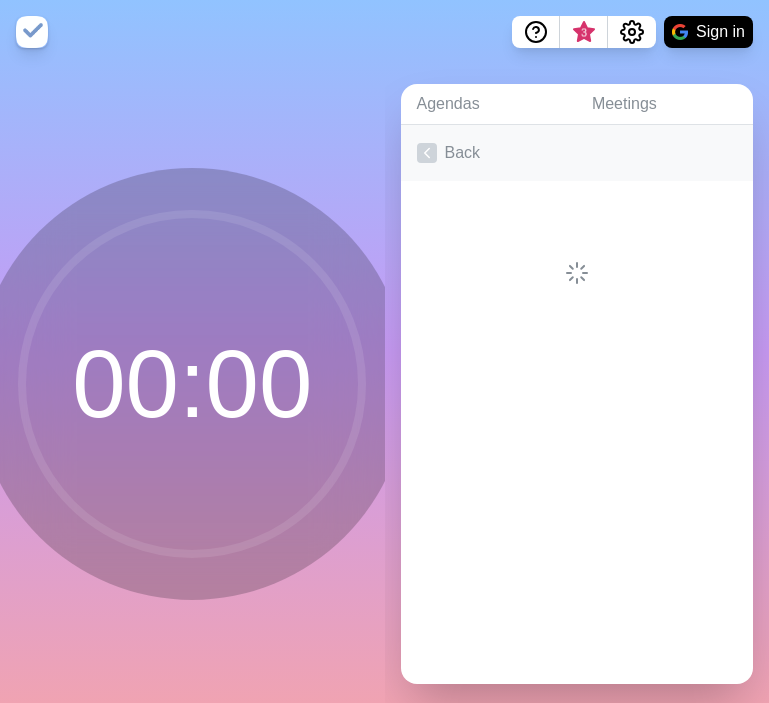 click on "Back" at bounding box center [577, 153] 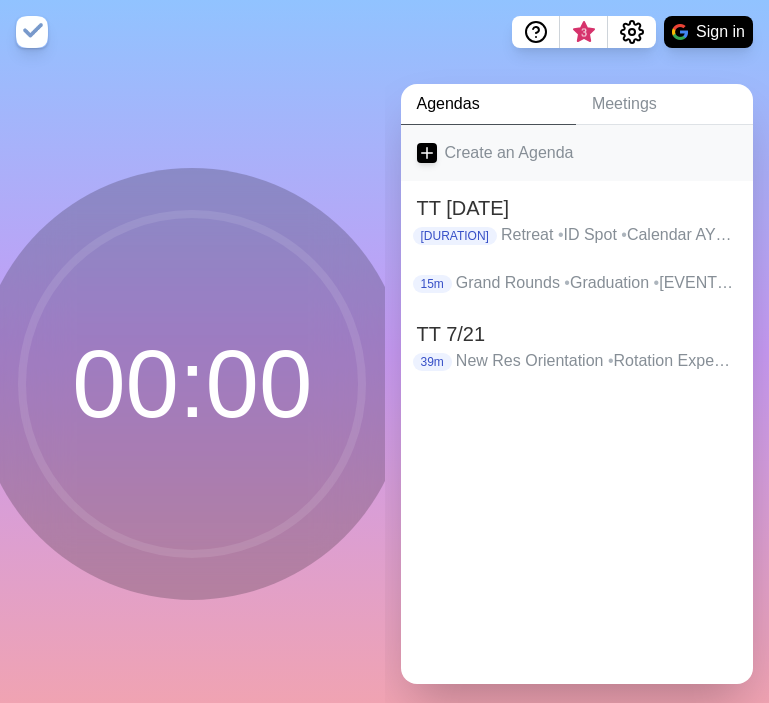 click on "Create an Agenda" at bounding box center (577, 153) 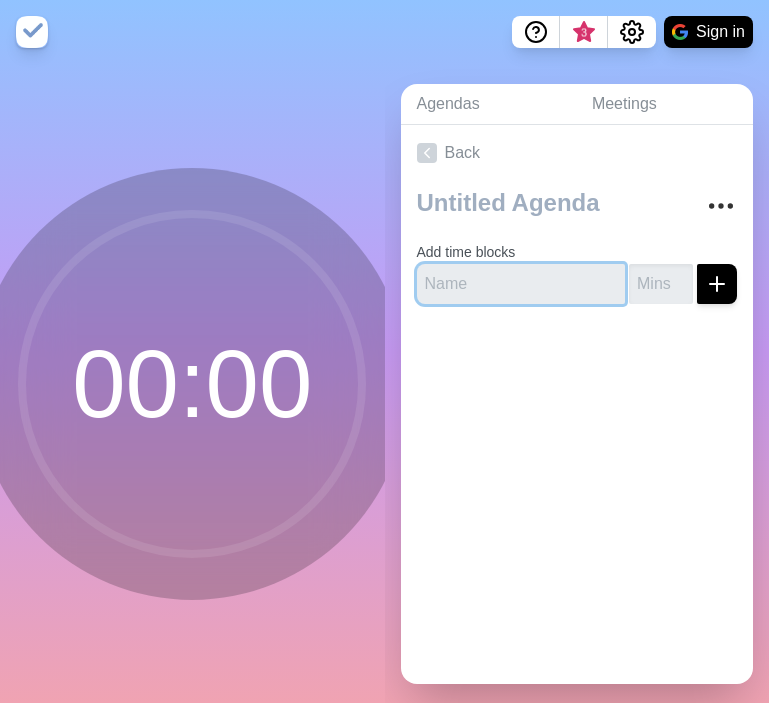 click at bounding box center (521, 284) 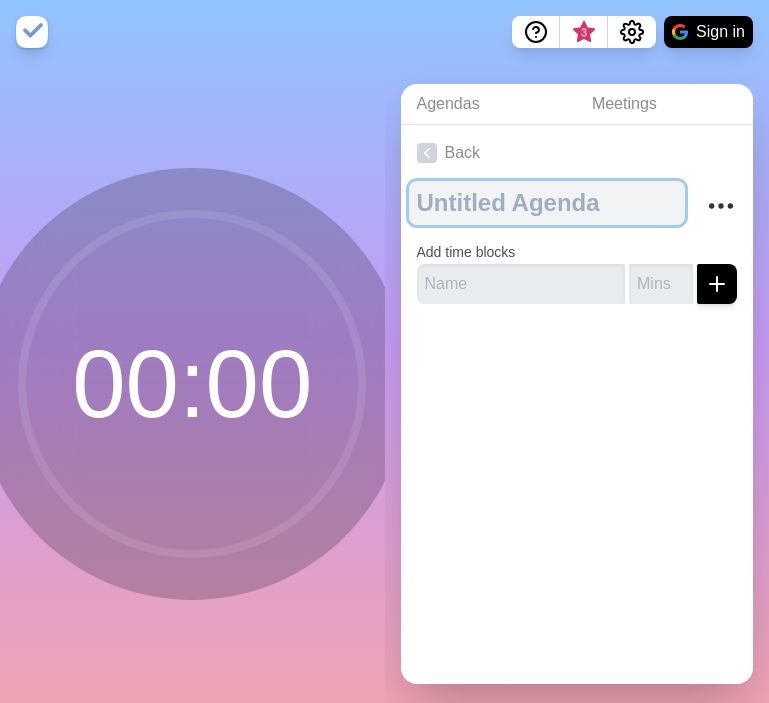 click at bounding box center [547, 203] 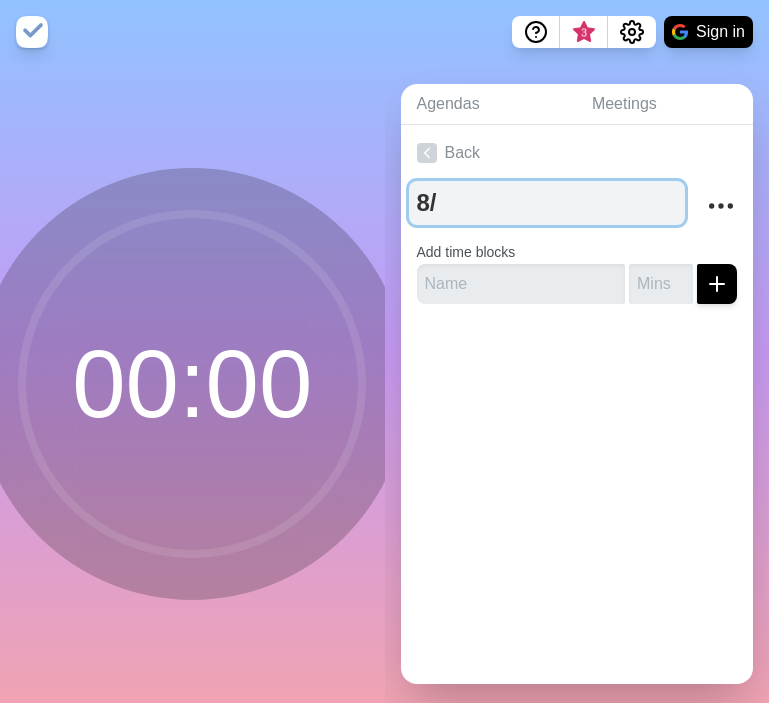 type on "[DATE]" 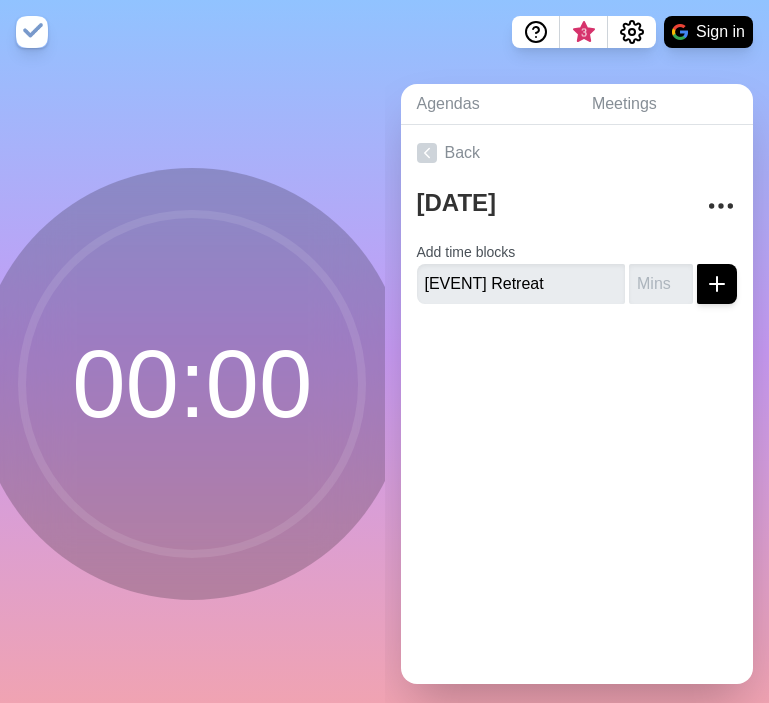 type on "[EVENT] Retreat" 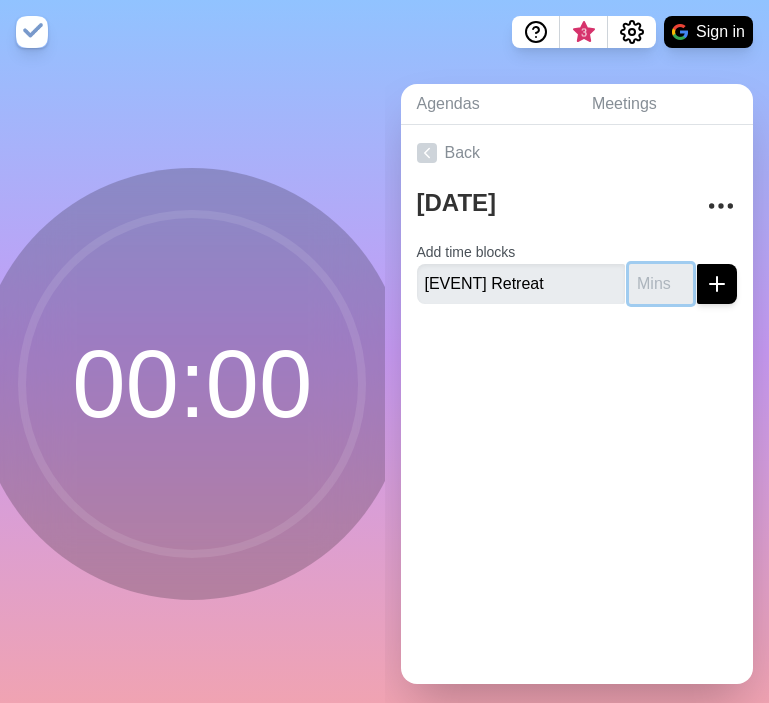 click at bounding box center (661, 284) 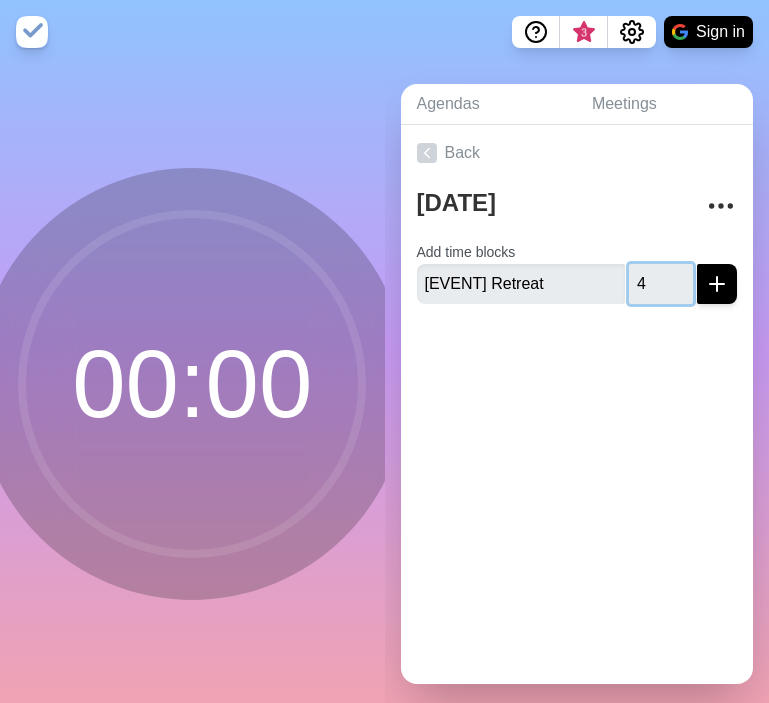 type on "4" 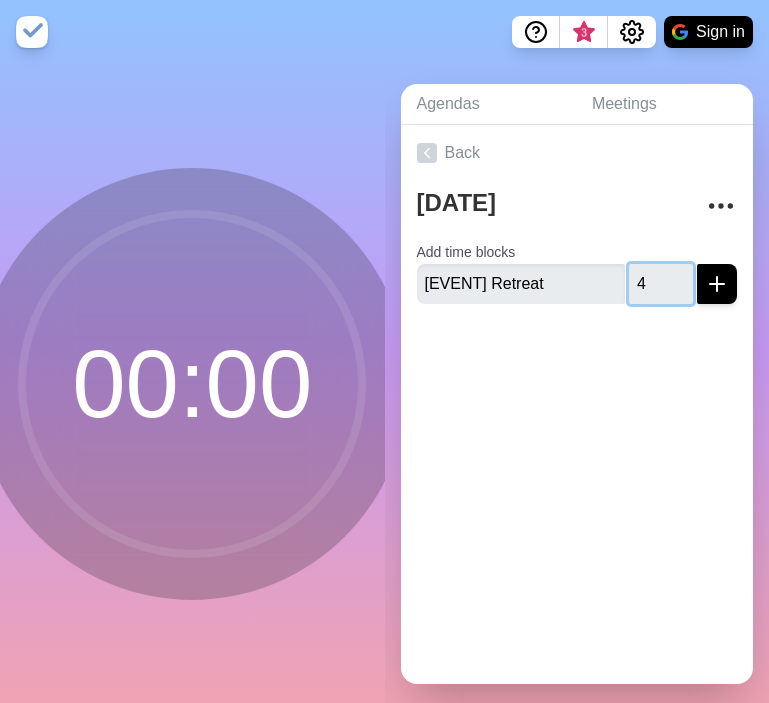 click at bounding box center [717, 284] 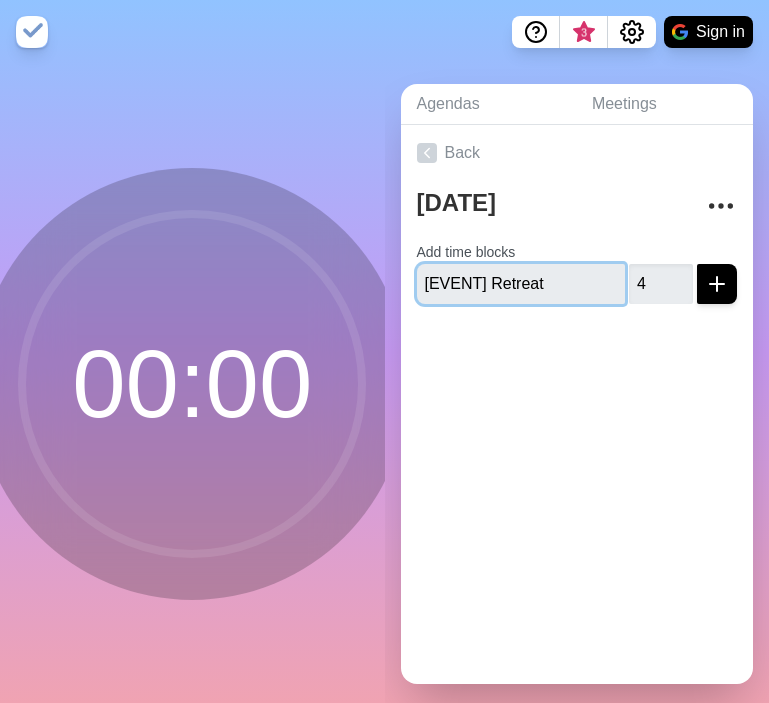 type 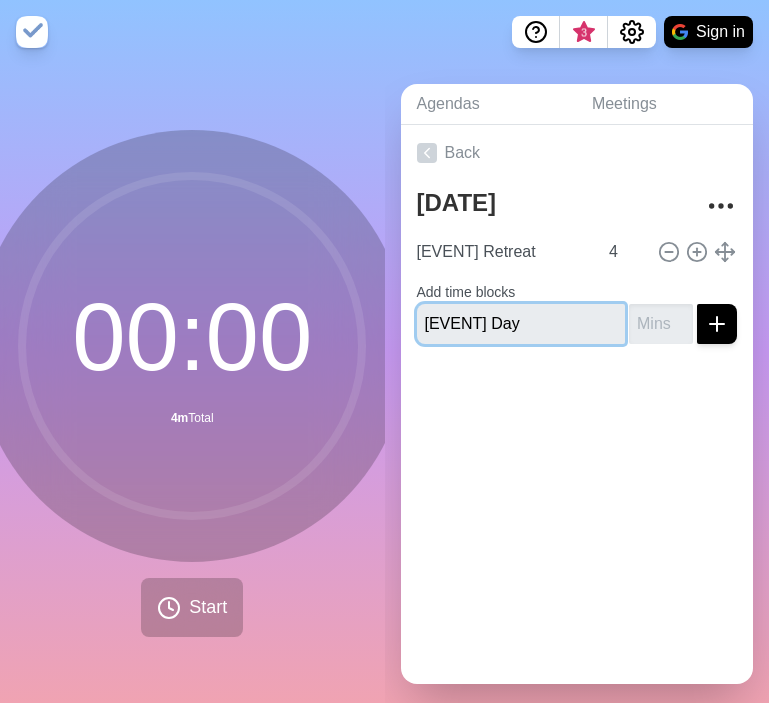 type on "[EVENT] Day" 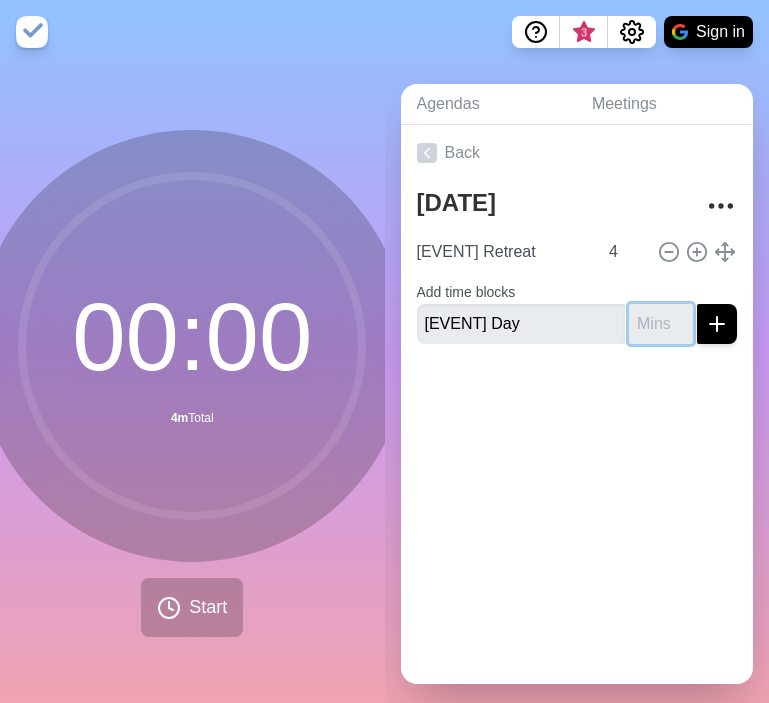 click at bounding box center (661, 324) 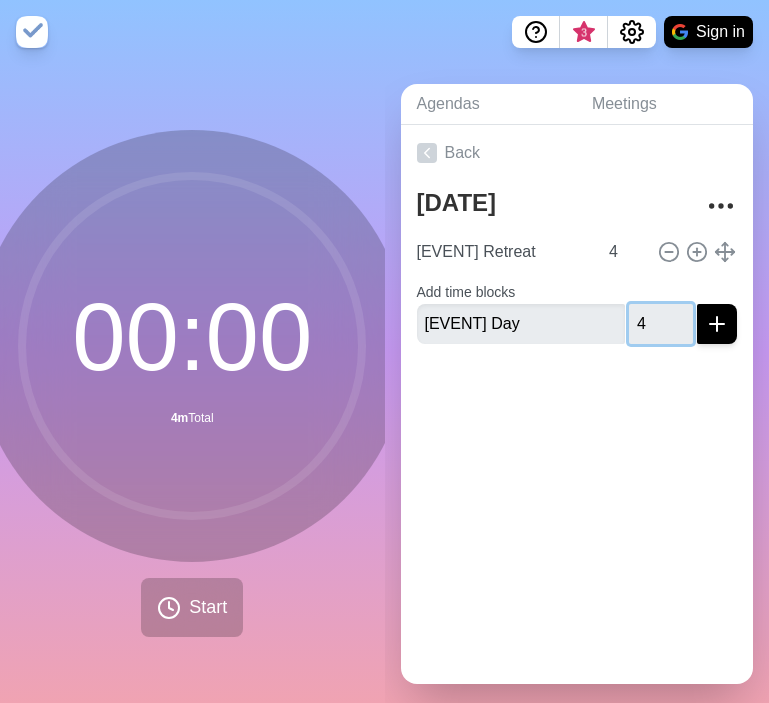 type on "4" 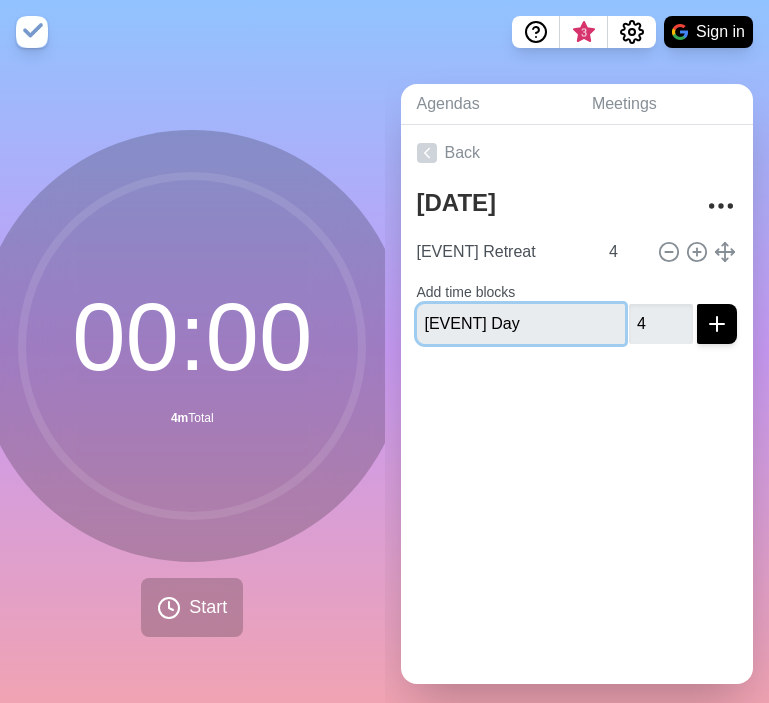 type 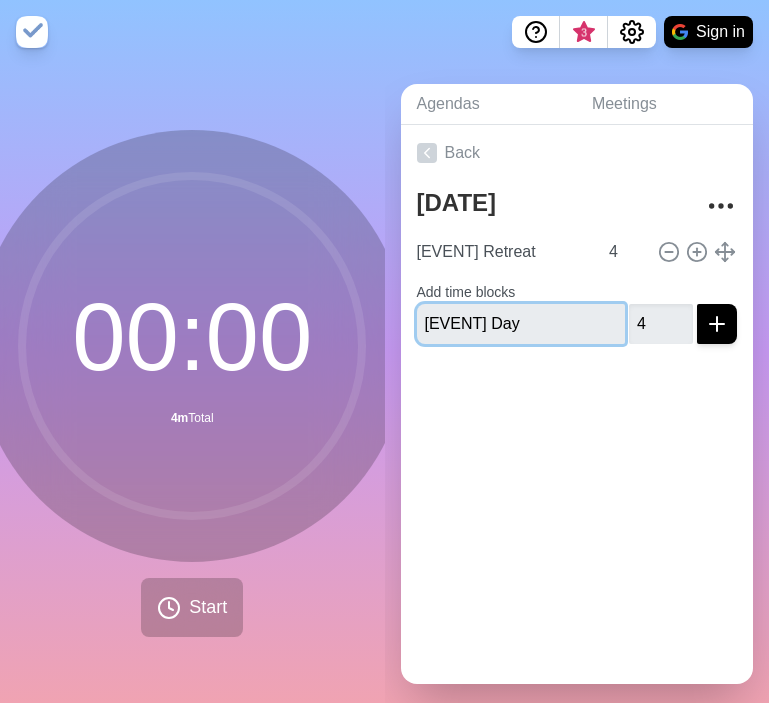 type 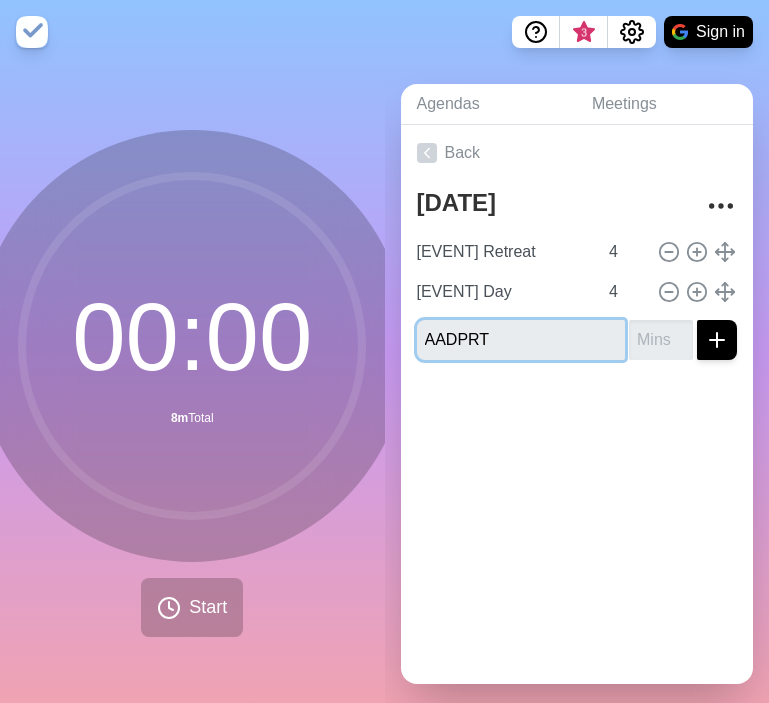 type on "AADPRT" 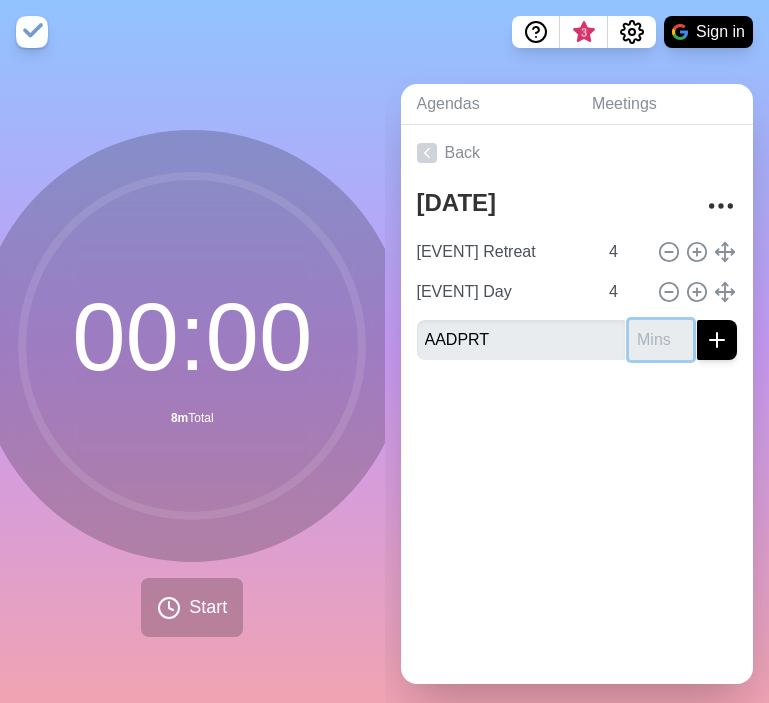 click at bounding box center (661, 340) 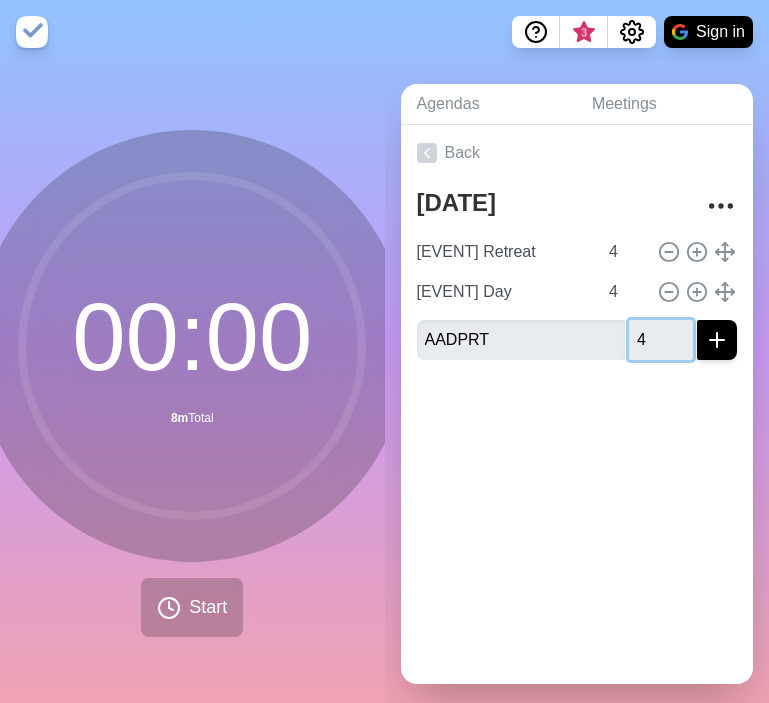 type on "4" 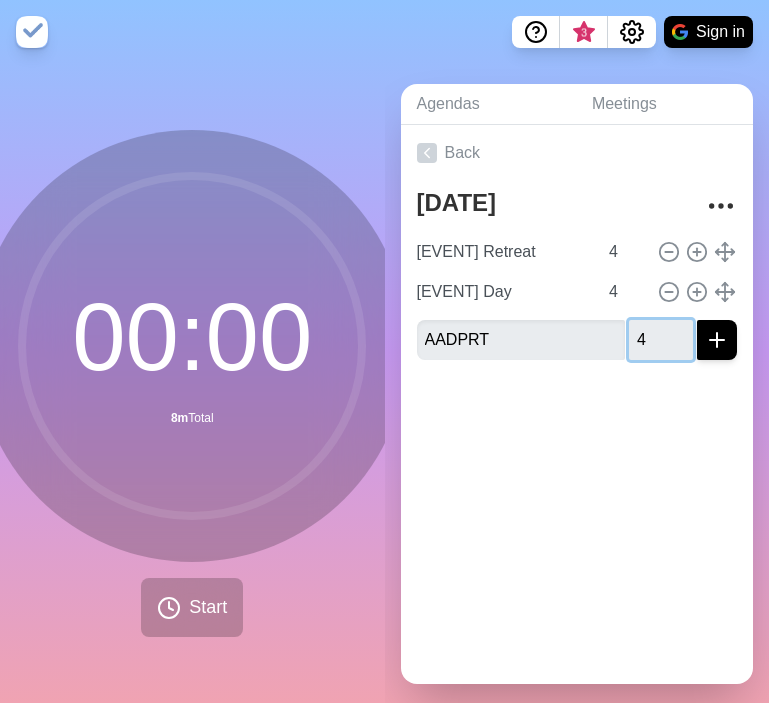 click at bounding box center (717, 340) 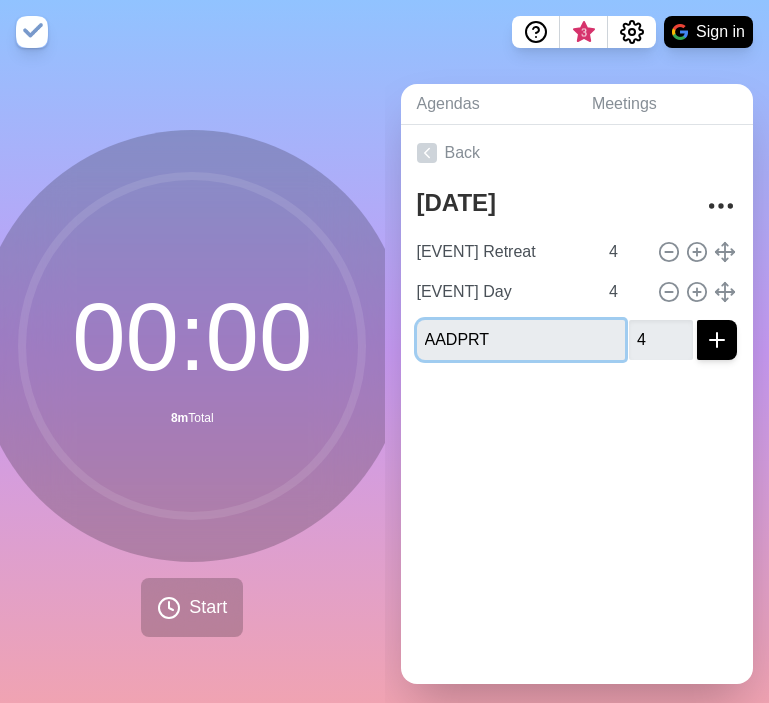 type 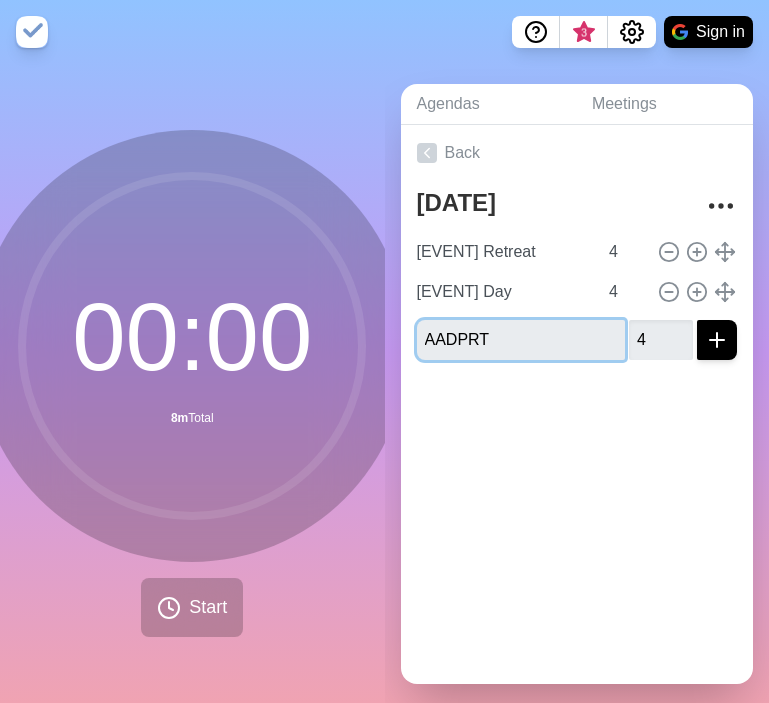 type 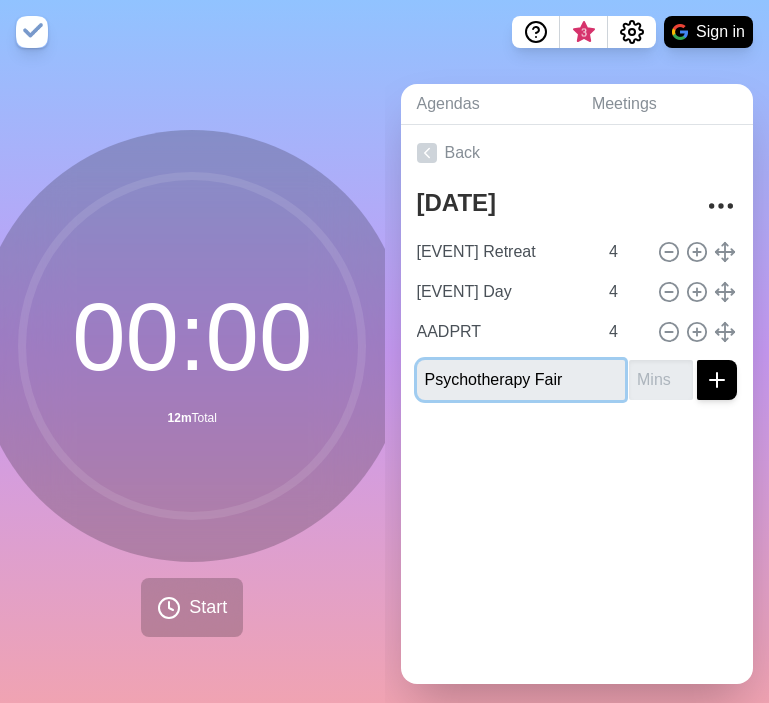 type on "Psychotherapy Fair" 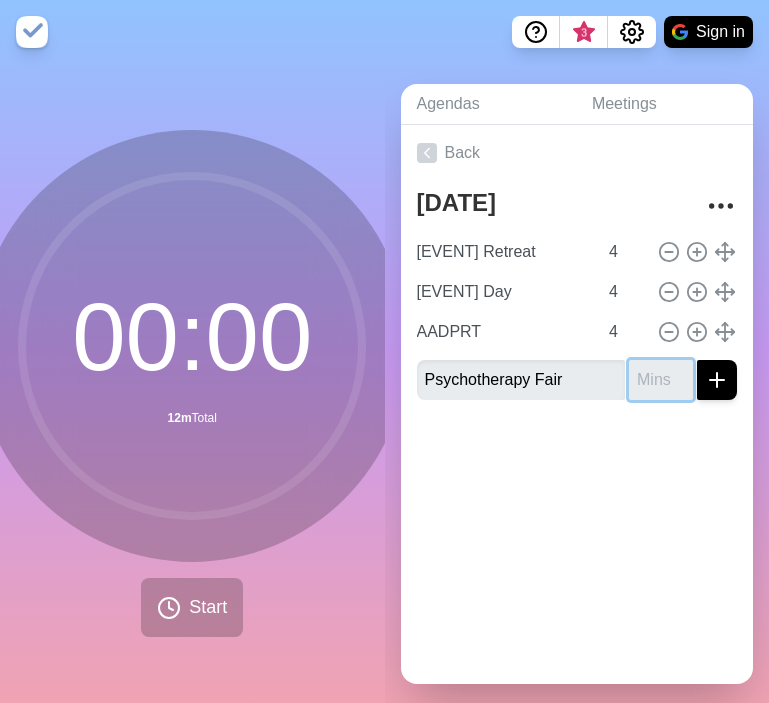 click at bounding box center [661, 380] 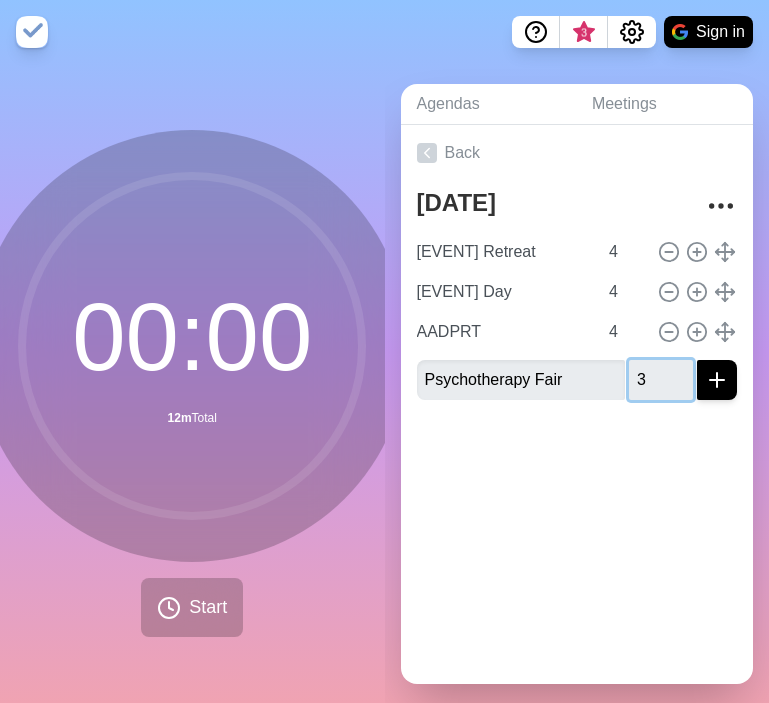 type on "3" 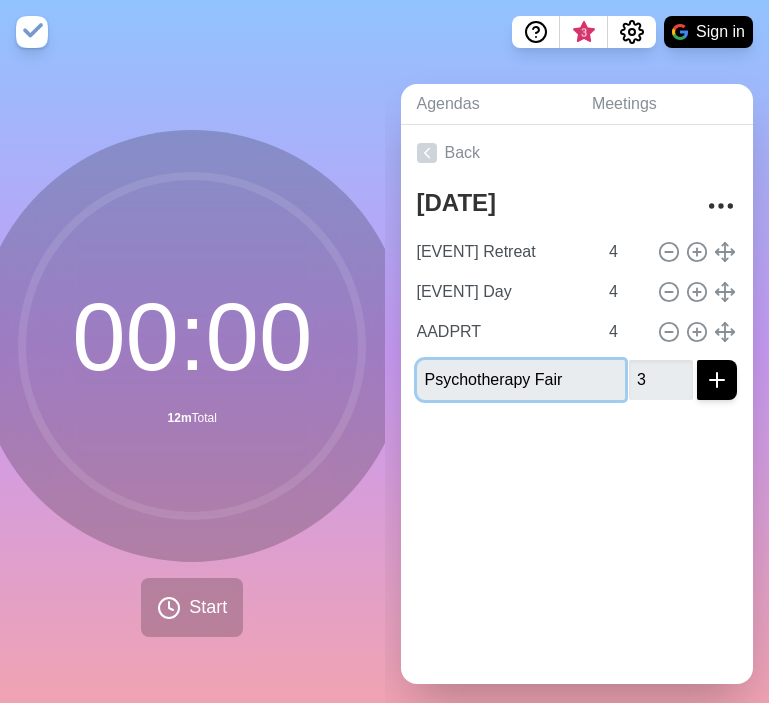 type 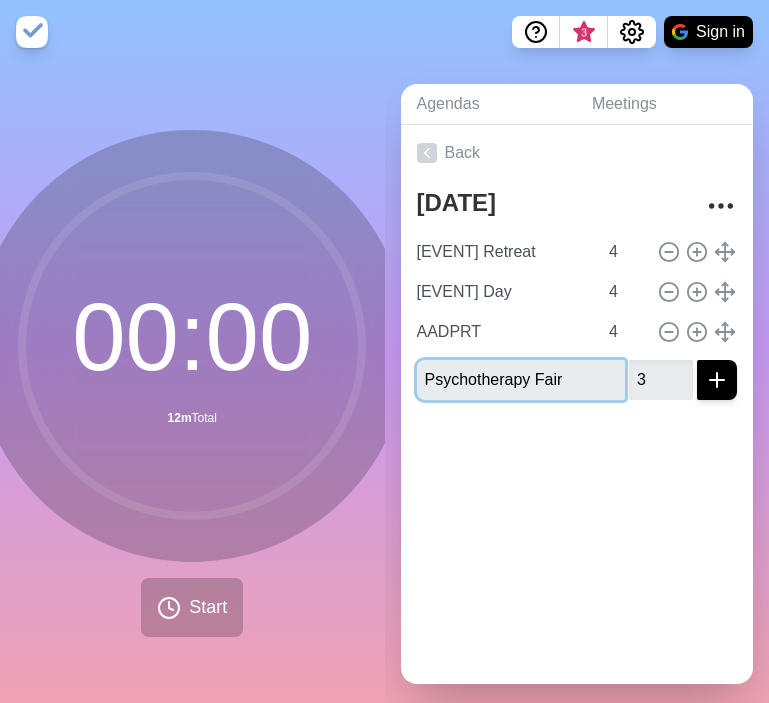 type 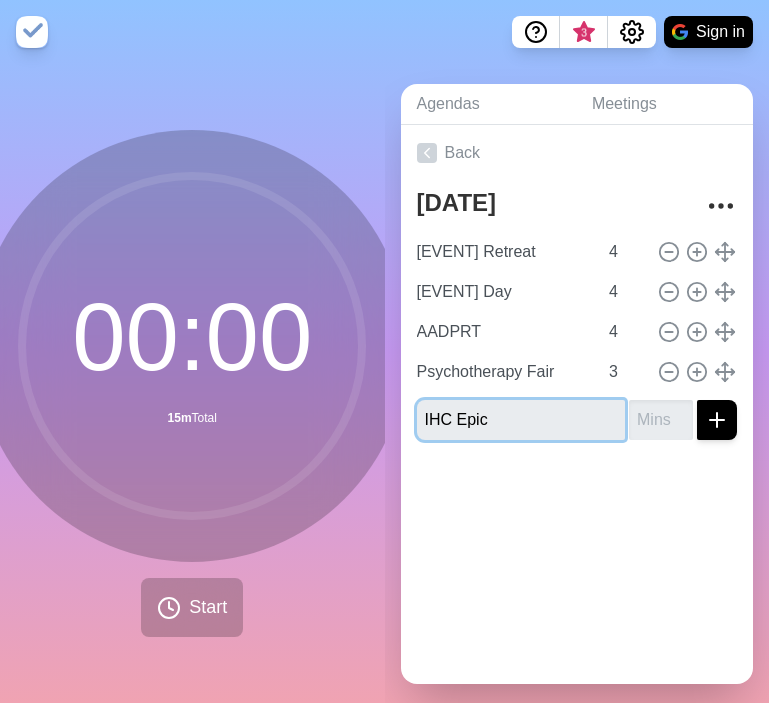type on "IHC Epic" 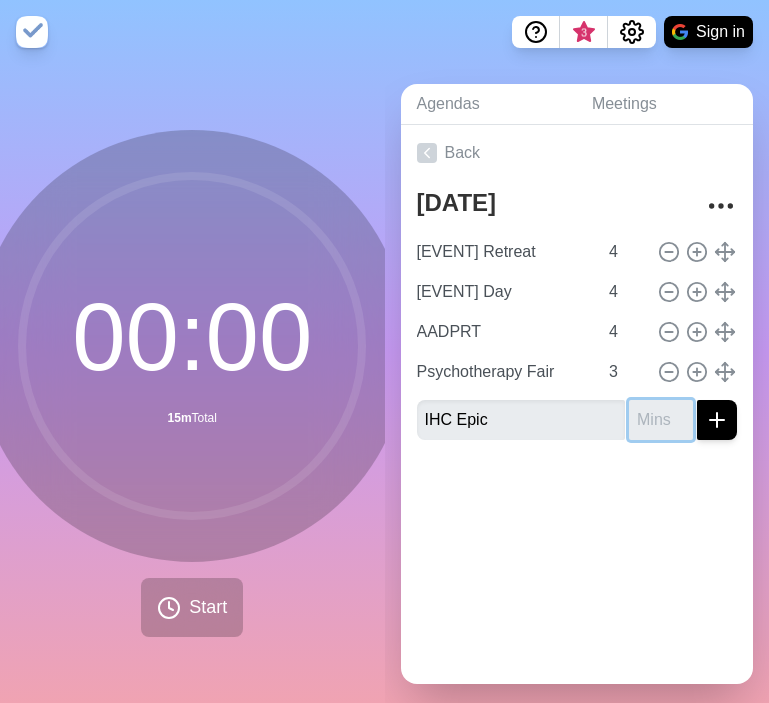 click at bounding box center [661, 420] 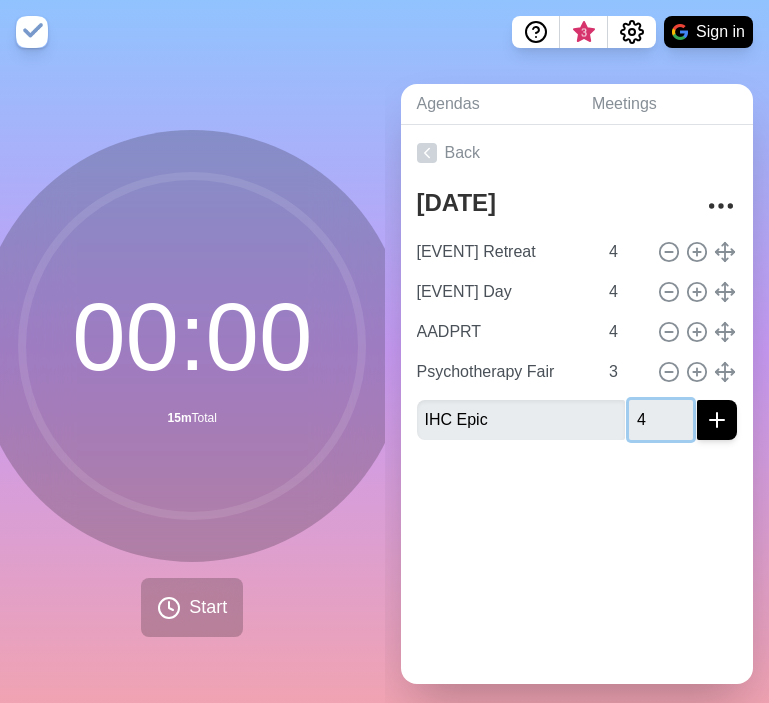 type on "4" 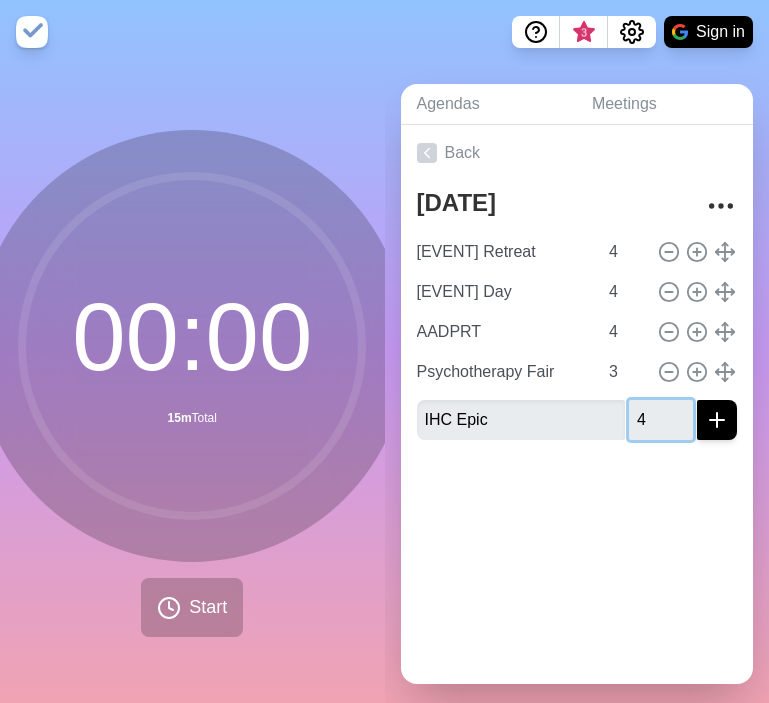 click at bounding box center (717, 420) 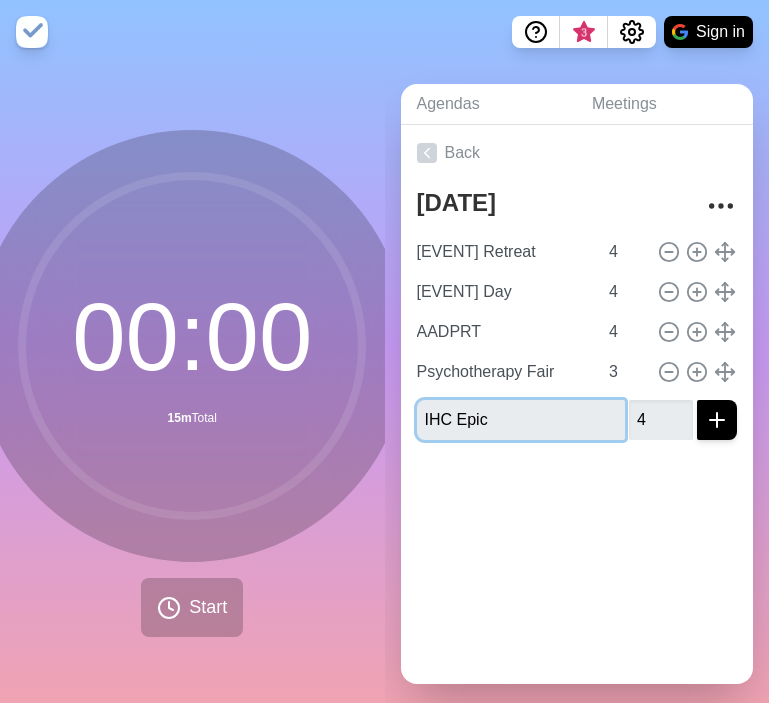 type 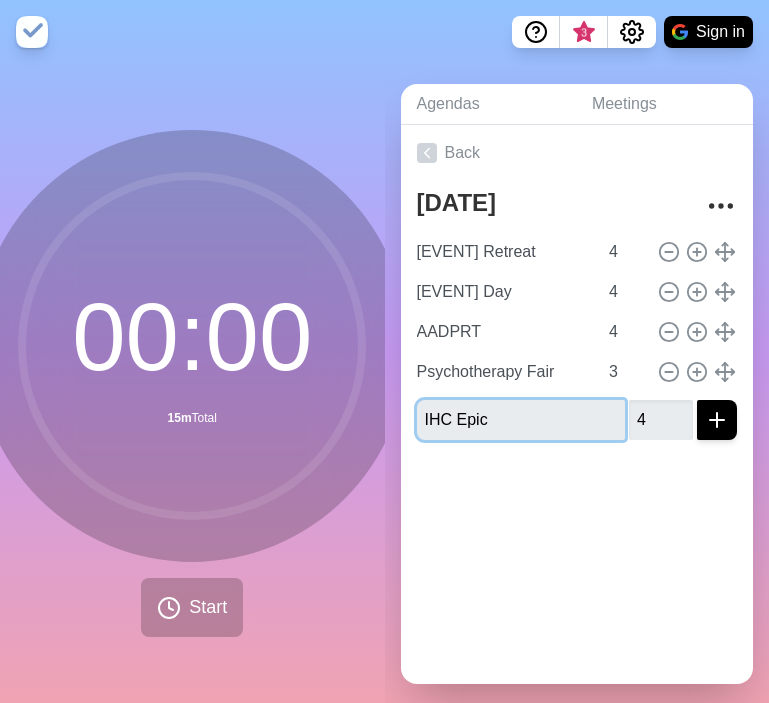 type 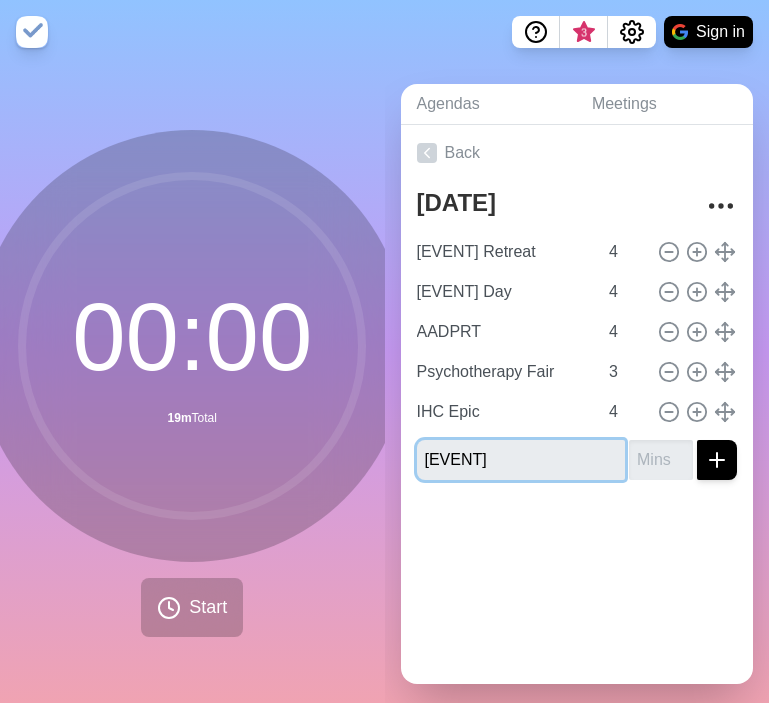 type on "[EVENT]" 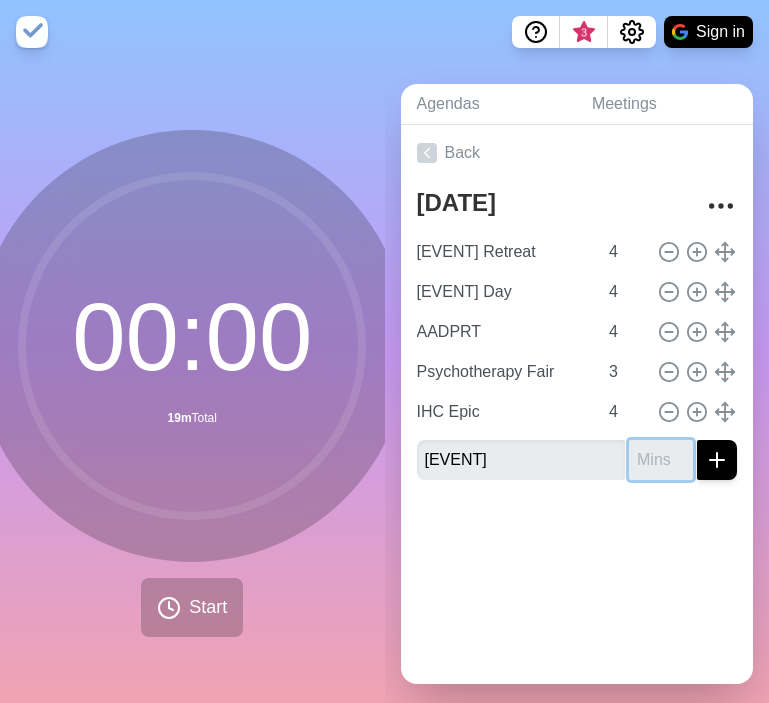 click at bounding box center [661, 460] 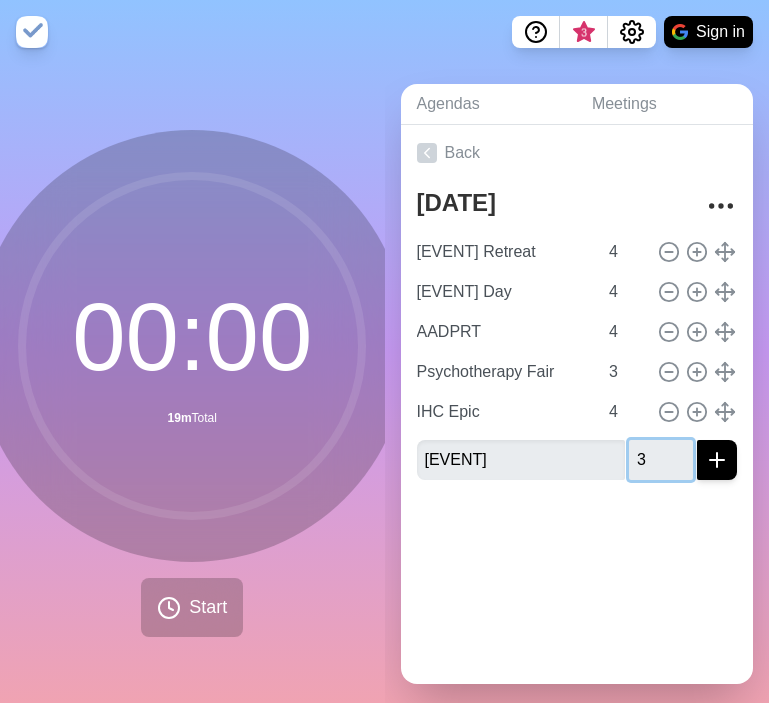 type on "3" 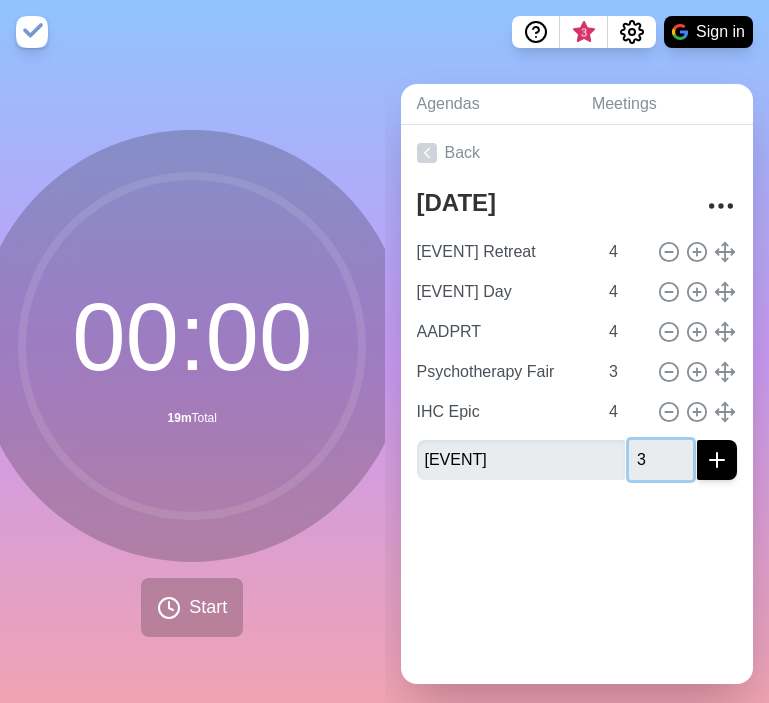 click at bounding box center (717, 460) 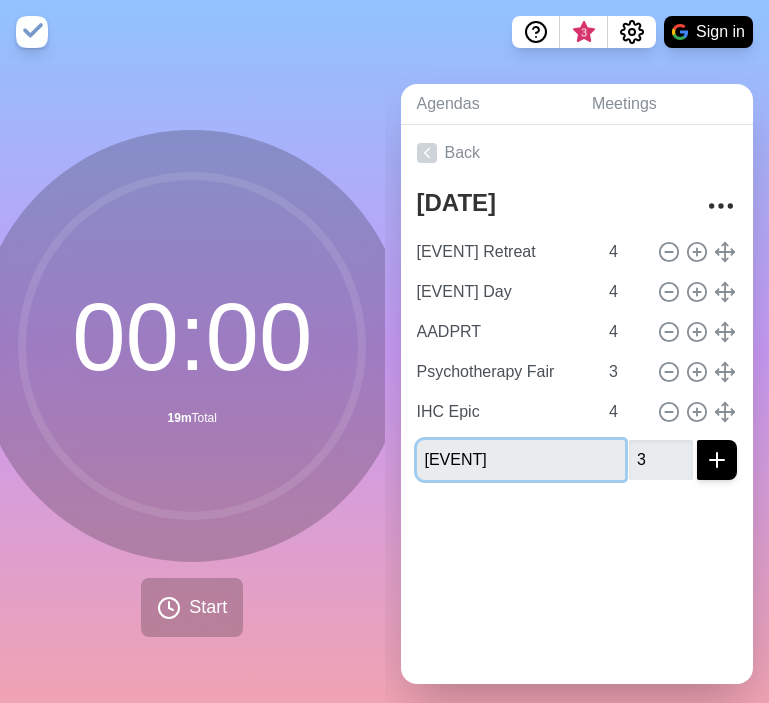 type 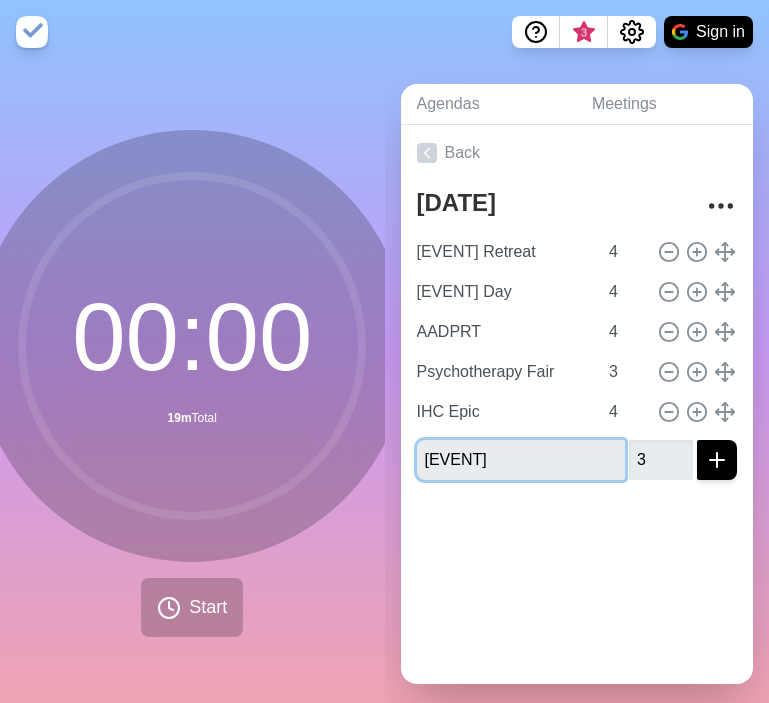 type 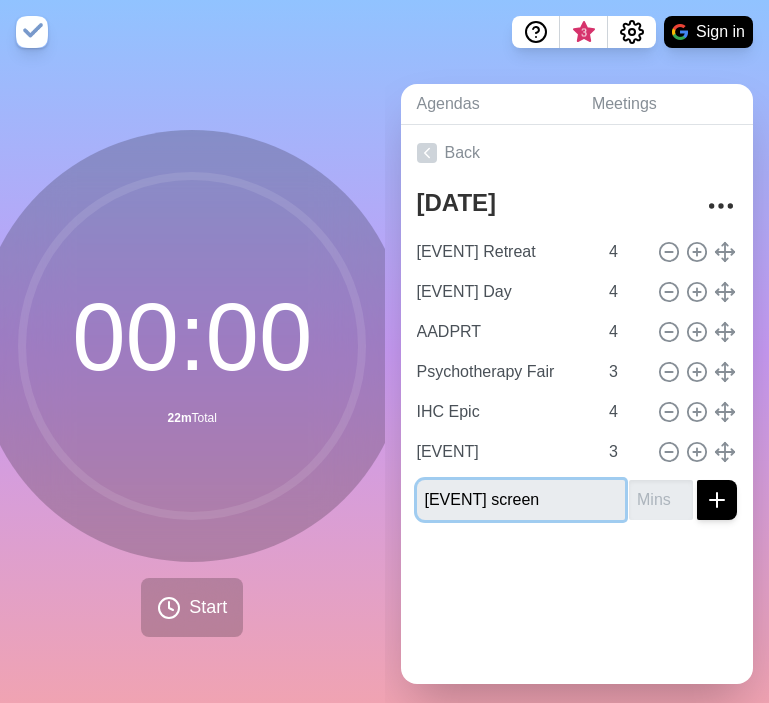 type on "[EVENT] screen" 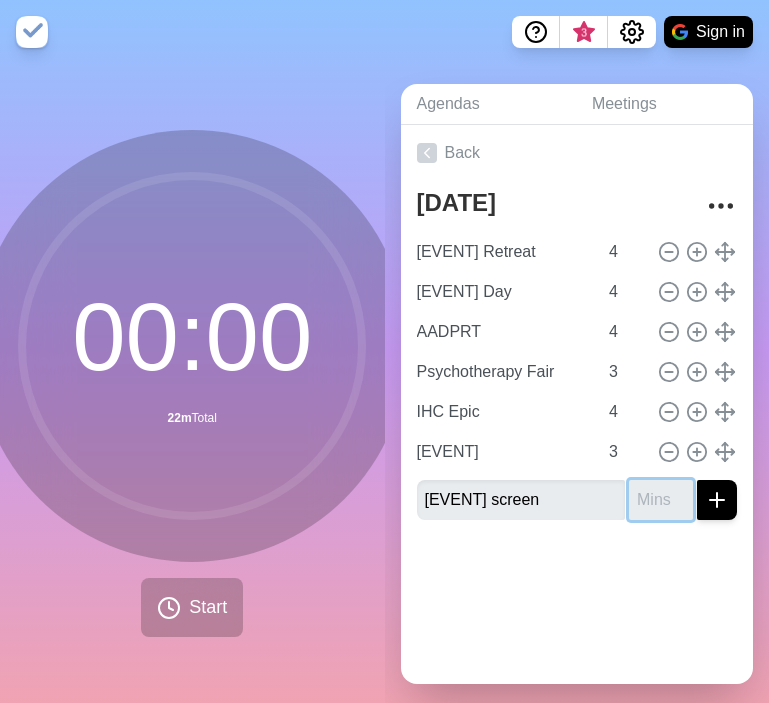 click at bounding box center [661, 500] 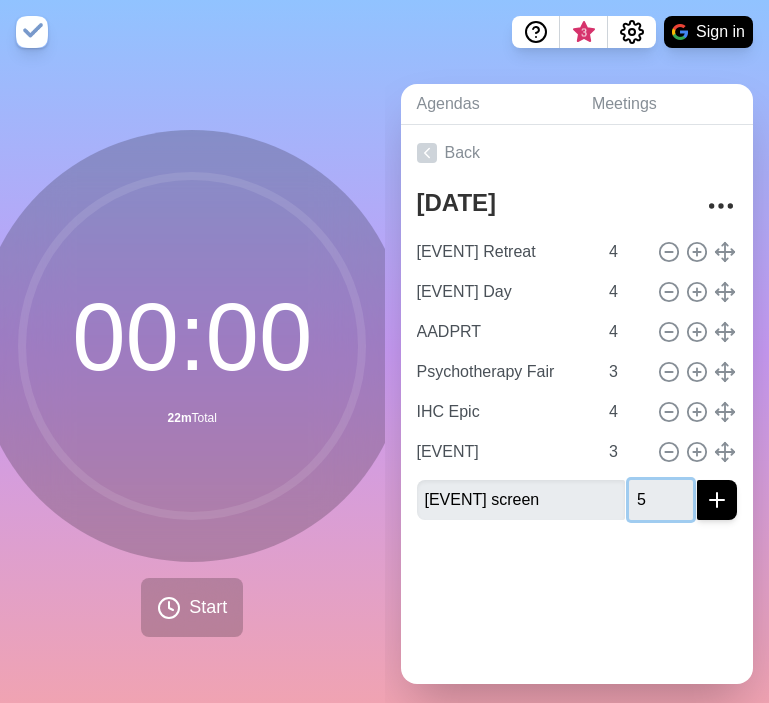 type on "5" 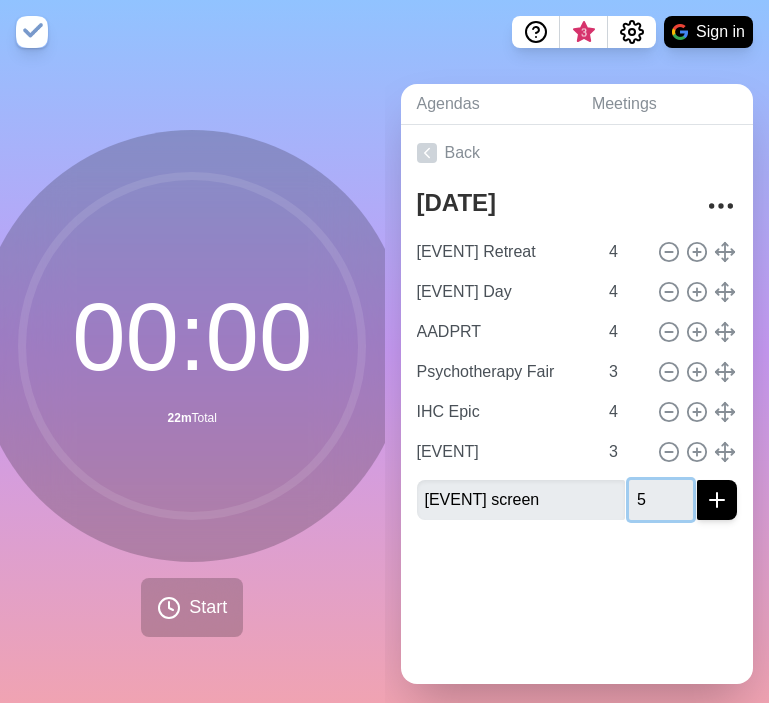 click at bounding box center [717, 500] 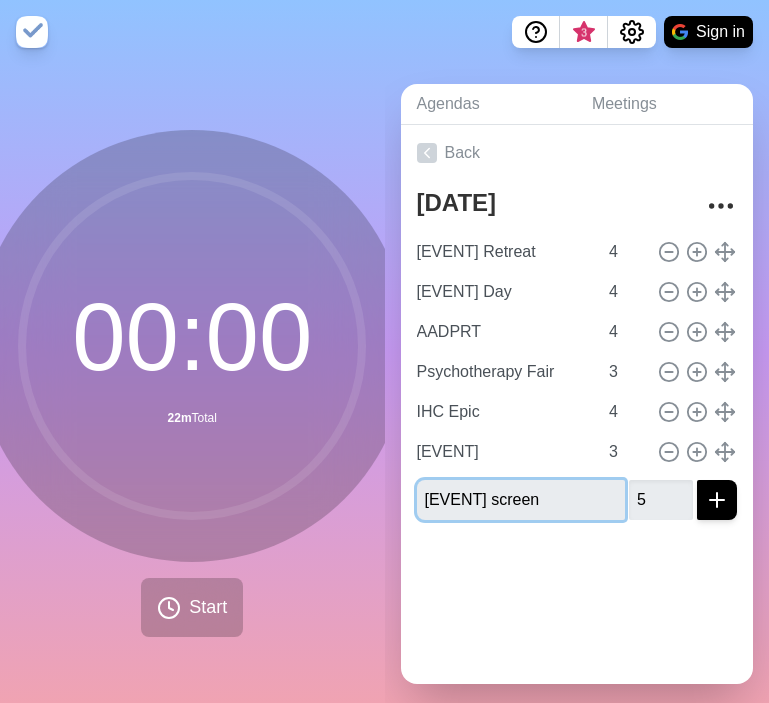 type 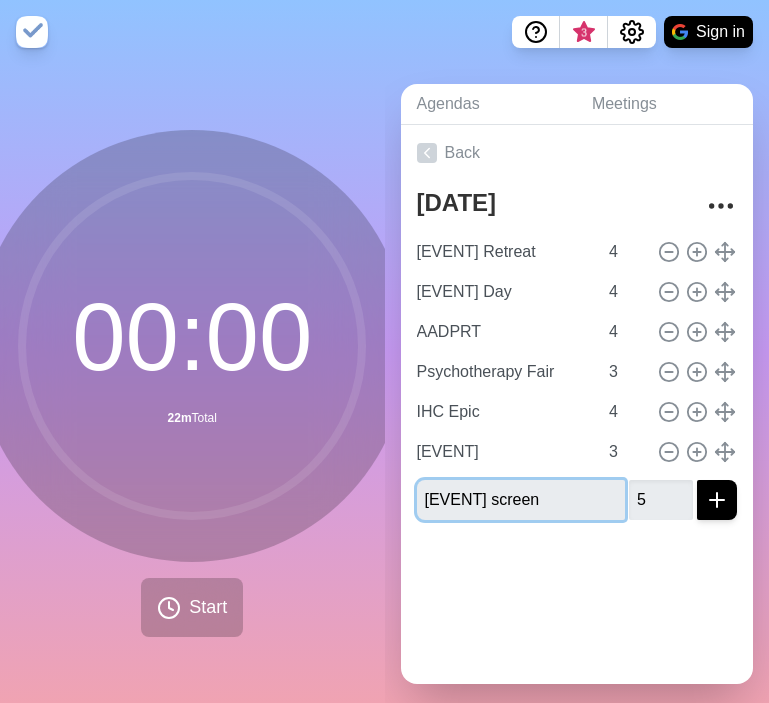 type 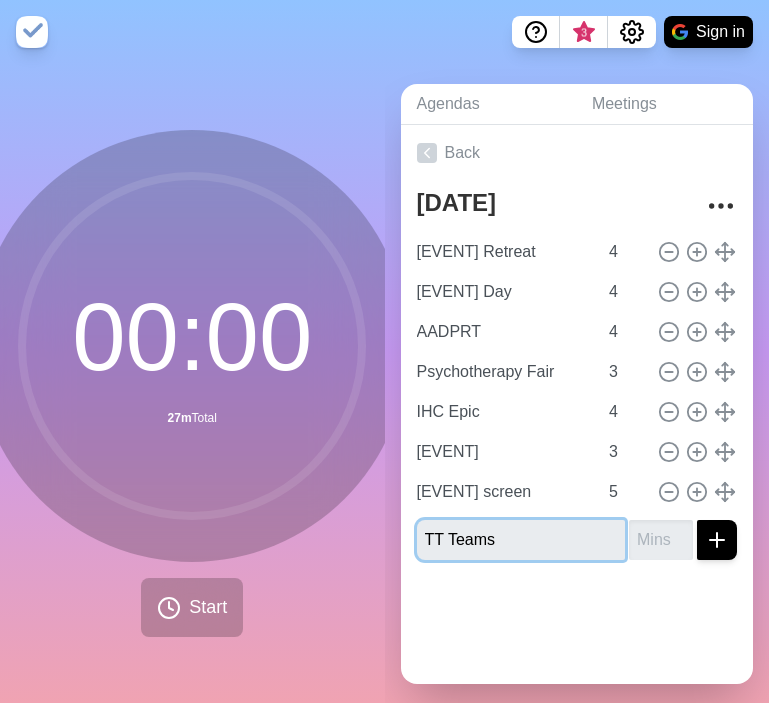 type on "TT Teams" 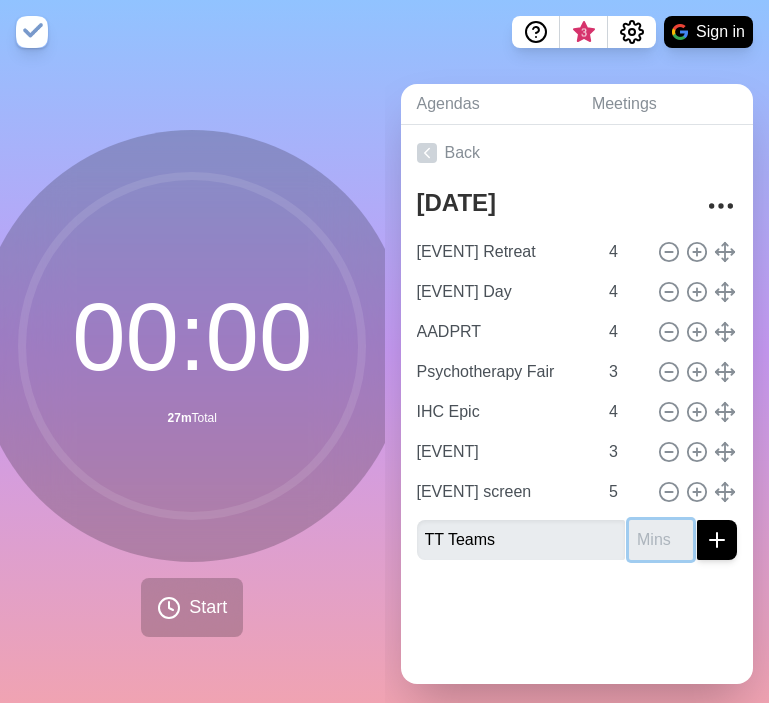 click at bounding box center (661, 540) 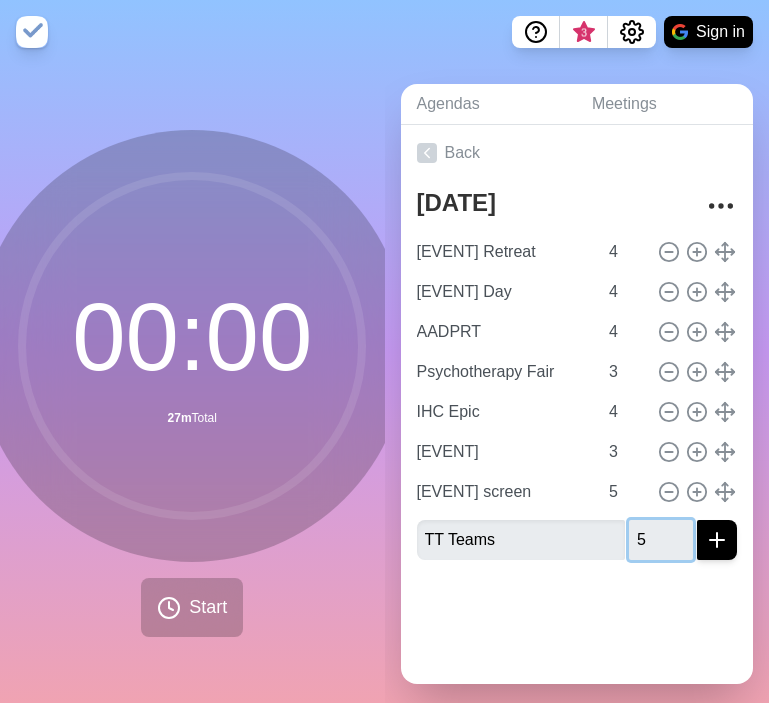 type on "5" 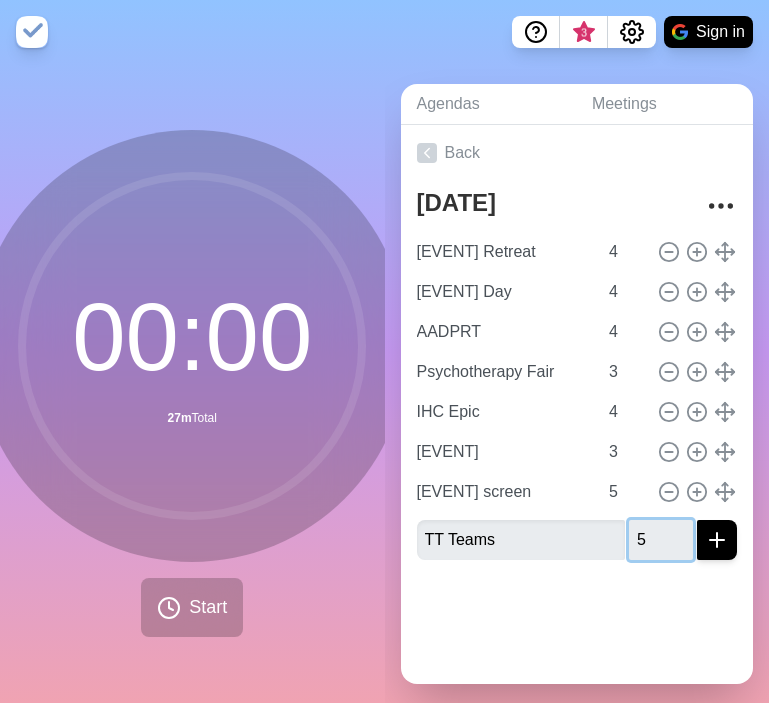 click at bounding box center (717, 540) 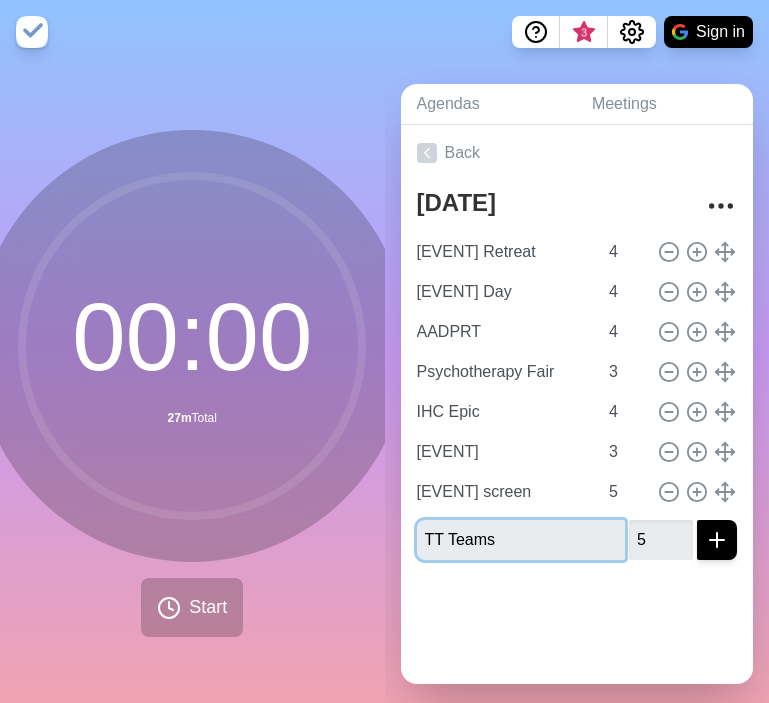 type 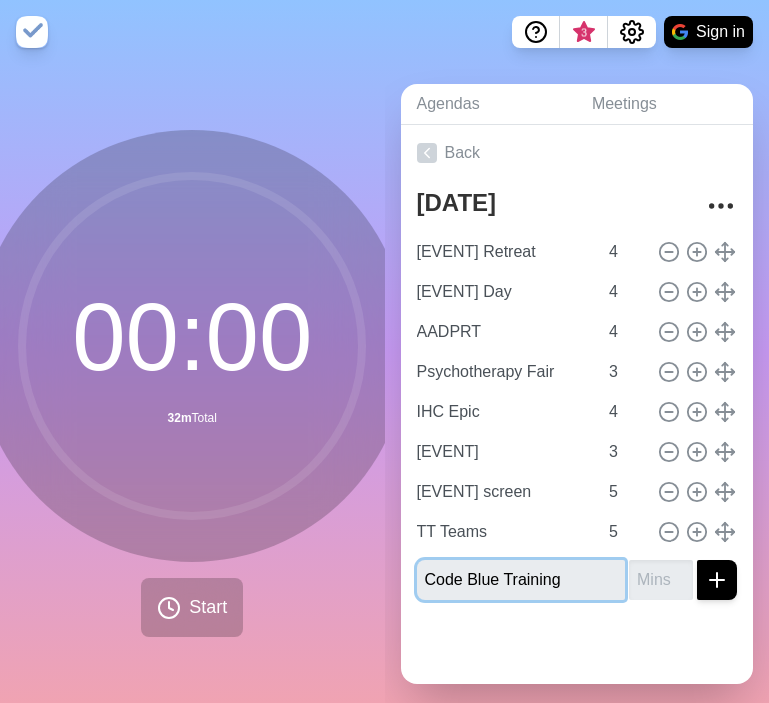 type on "Code Blue Training" 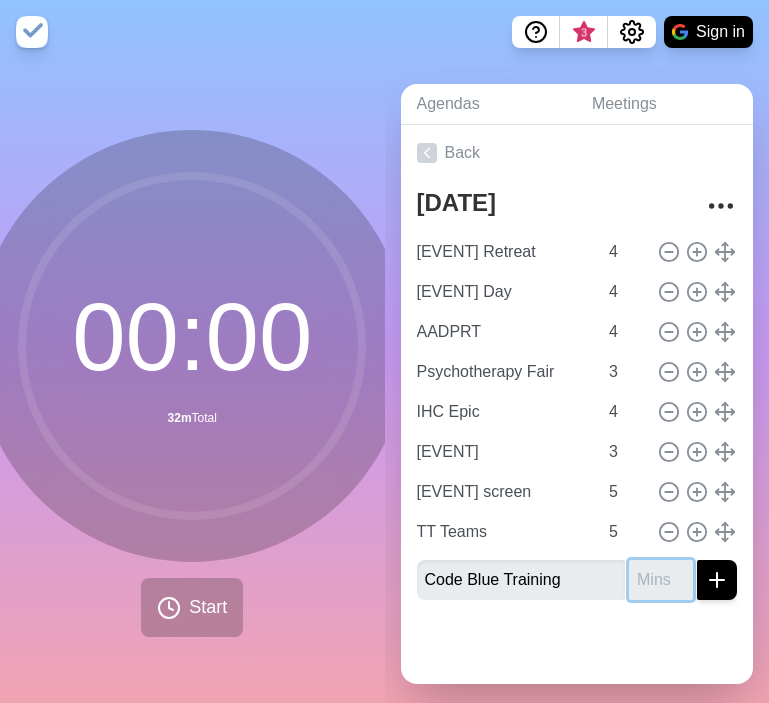 click at bounding box center (661, 580) 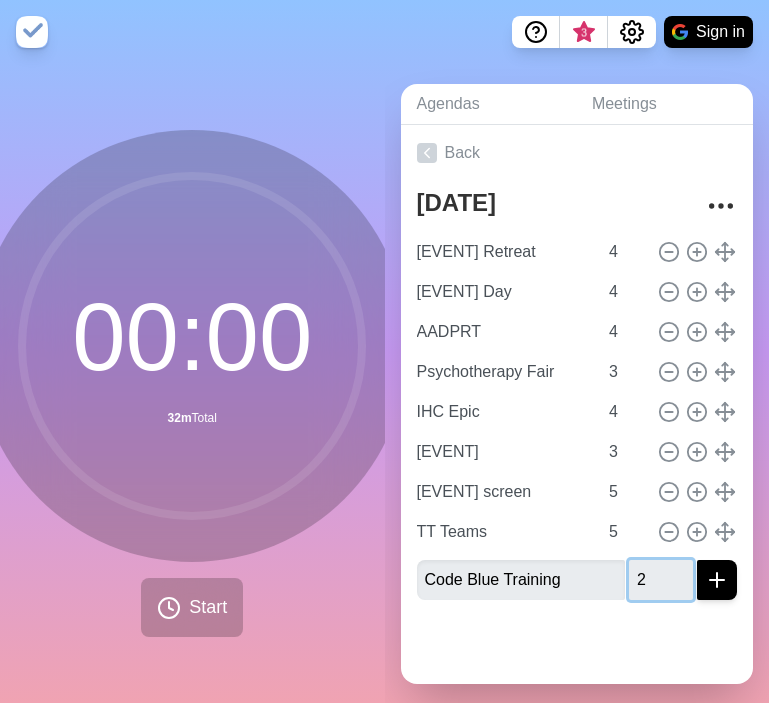 type on "2" 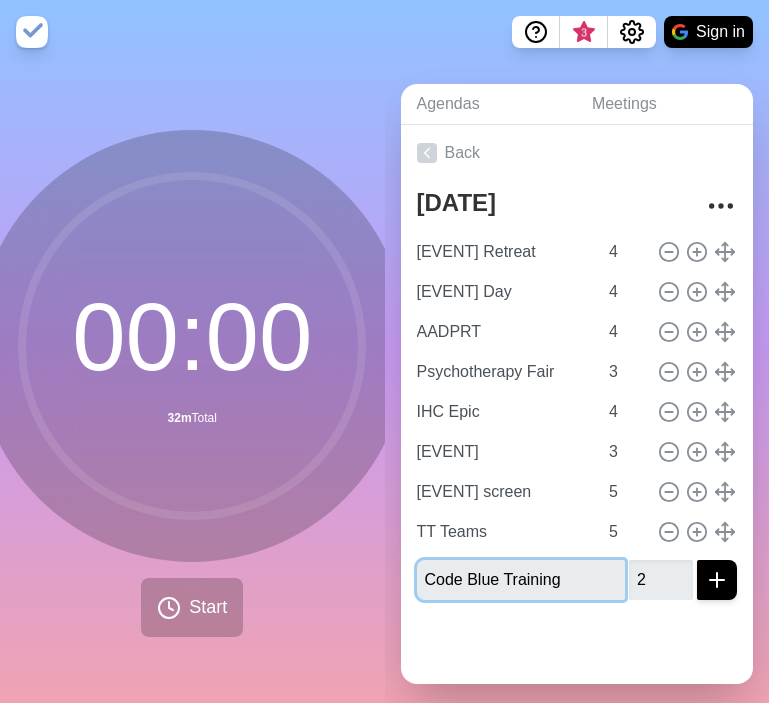 type 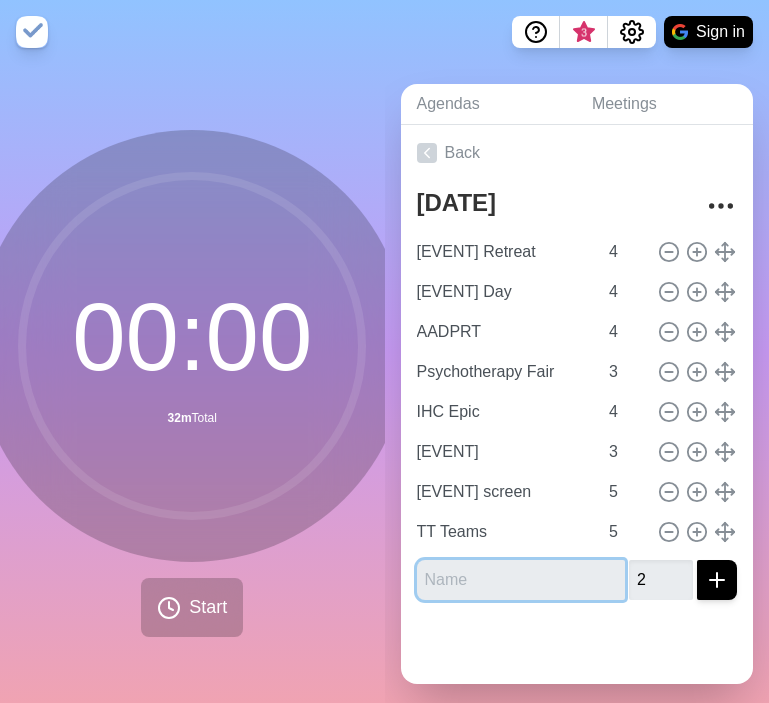 type 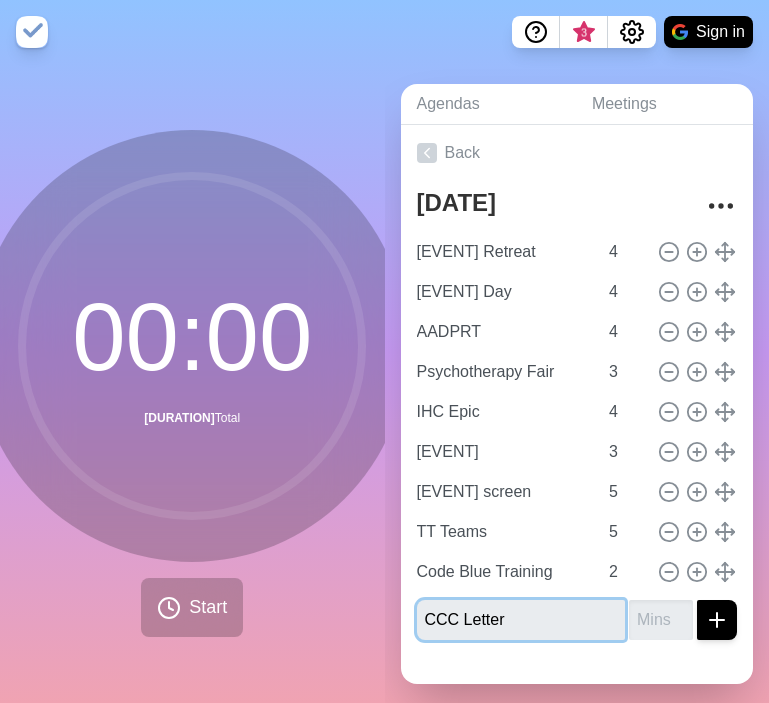 type on "CCC Letter" 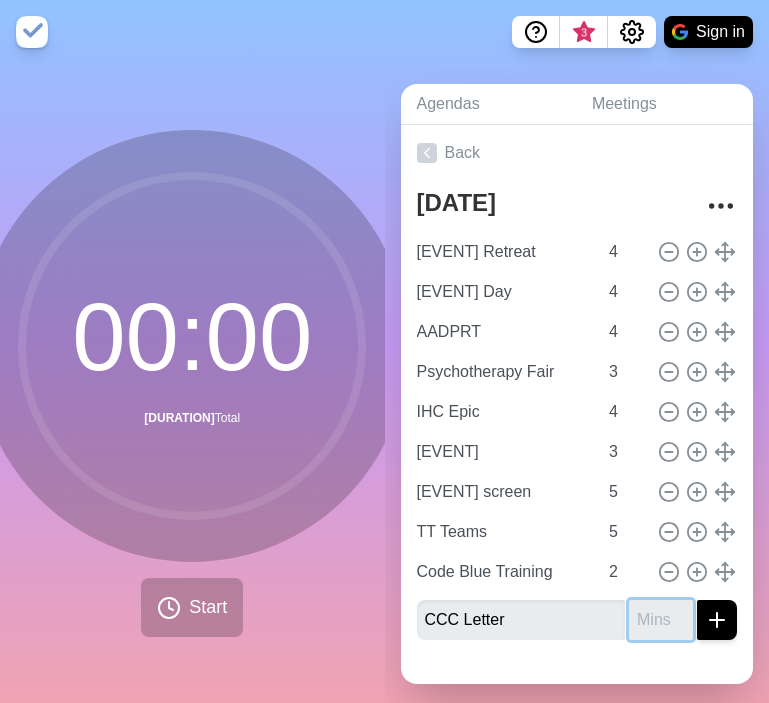 click at bounding box center [661, 620] 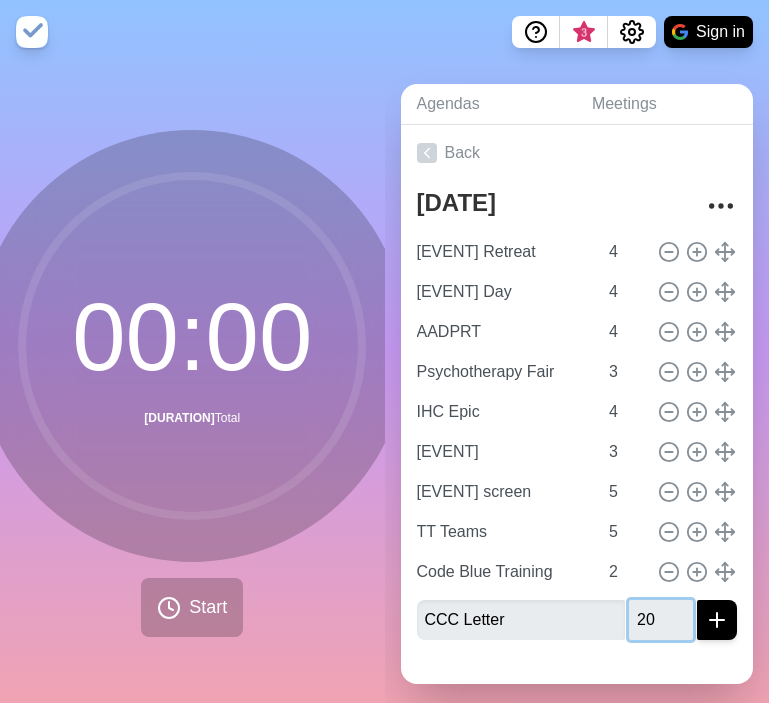 type on "20" 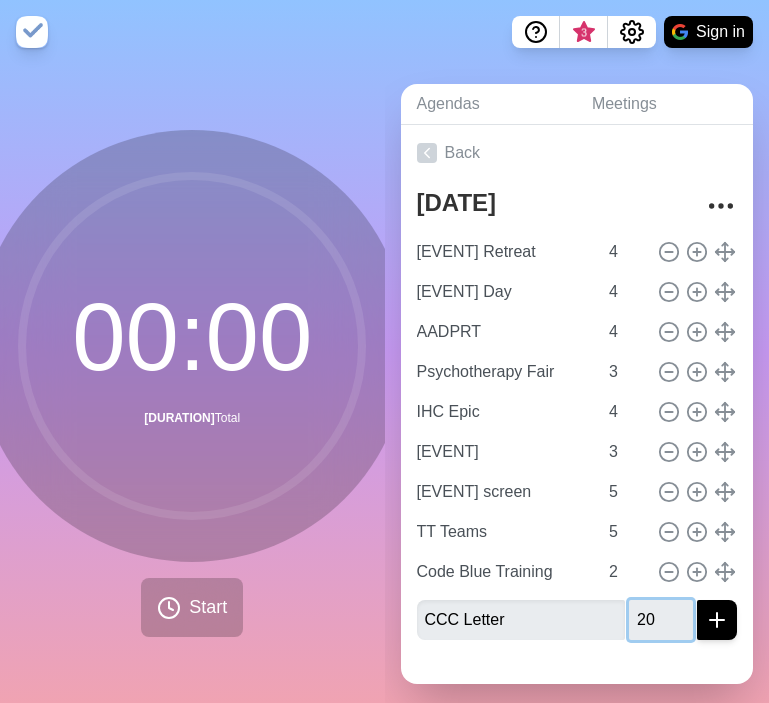 click at bounding box center [717, 620] 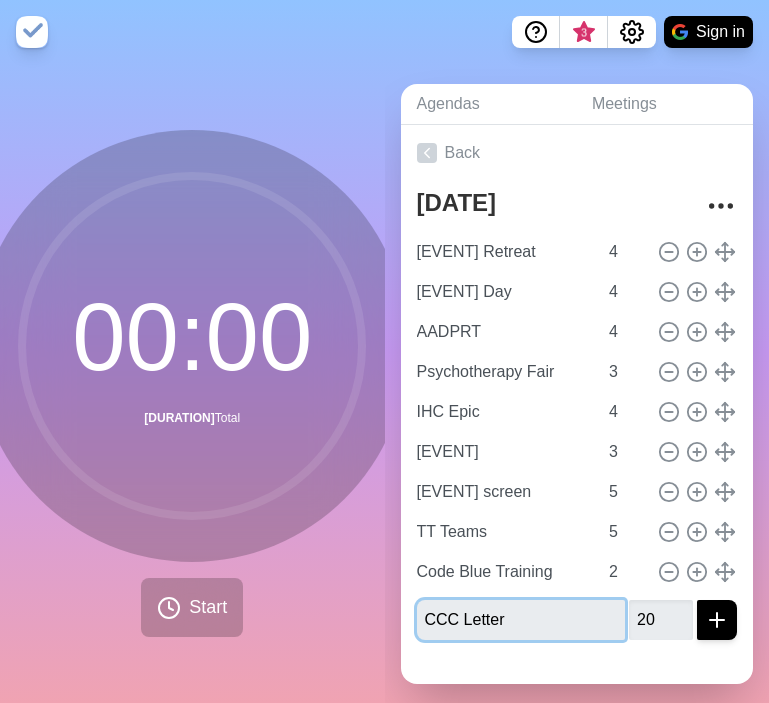 type 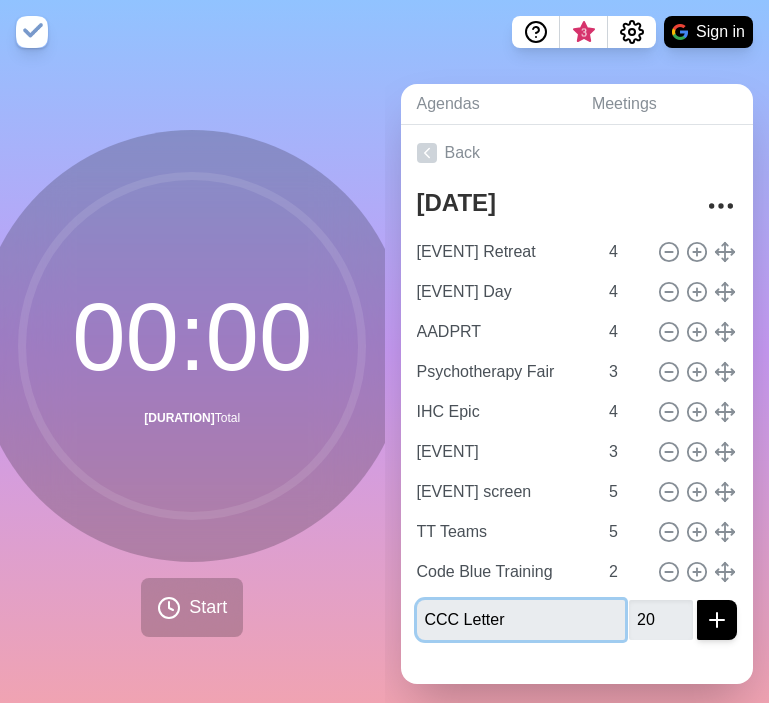 type 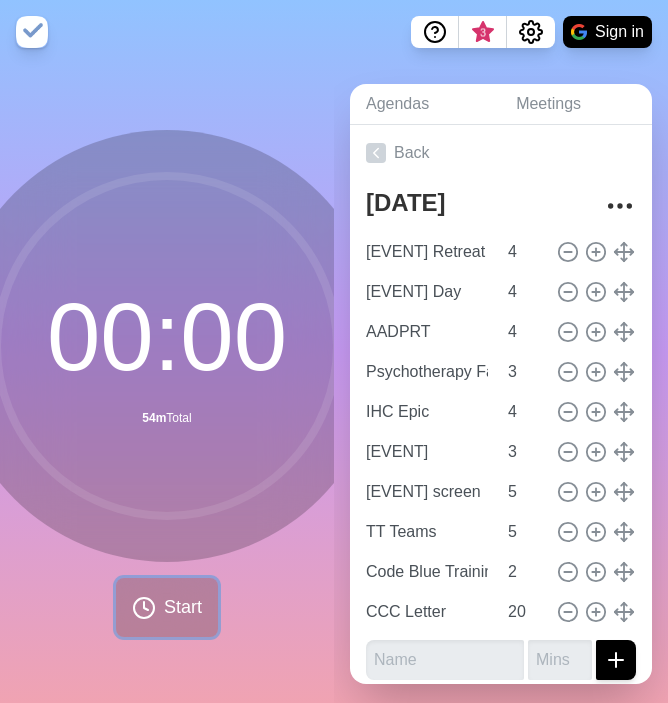 click on "Start" at bounding box center (183, 607) 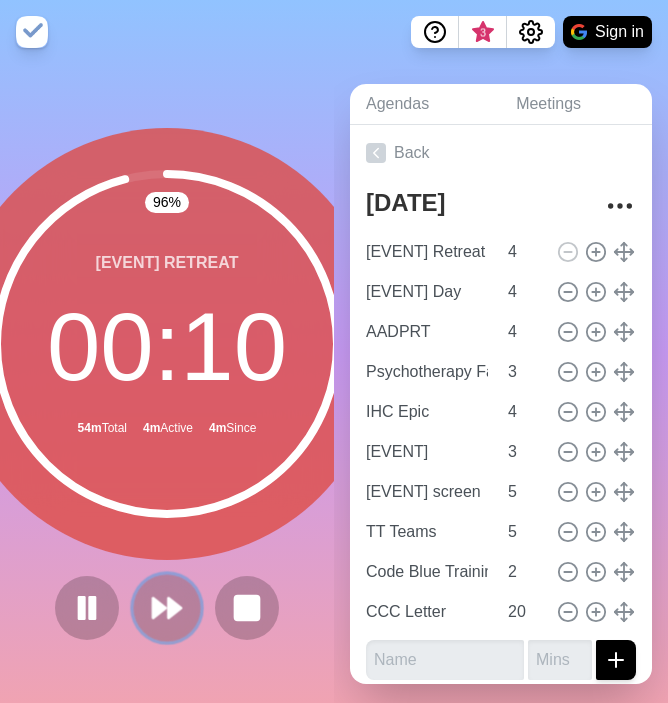 click 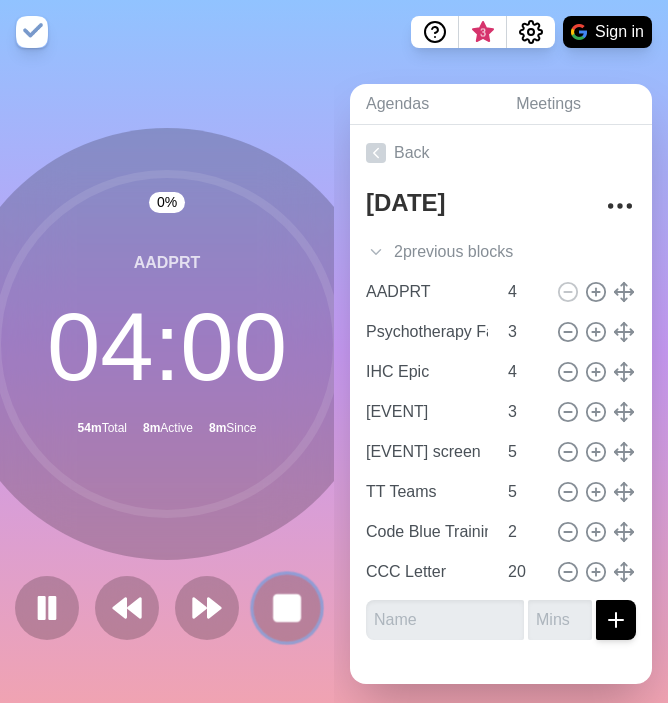 click at bounding box center [286, 607] 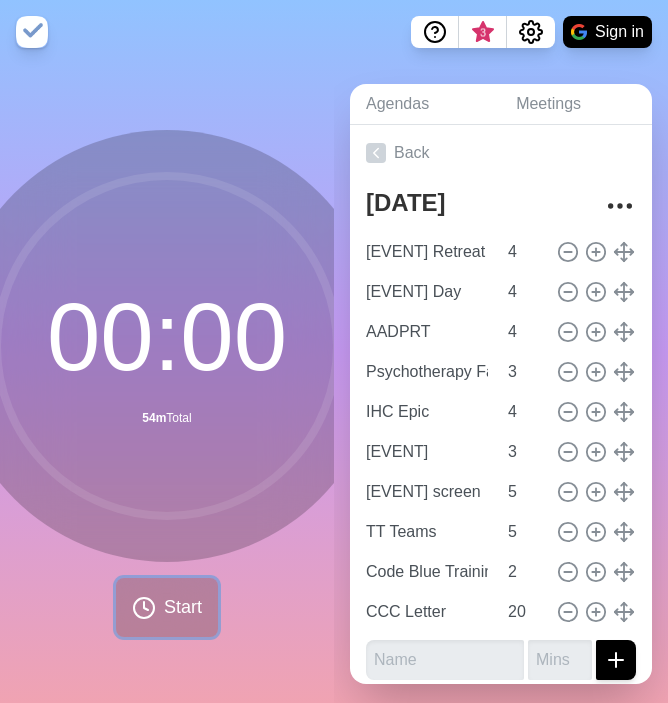 click on "Start" at bounding box center (183, 607) 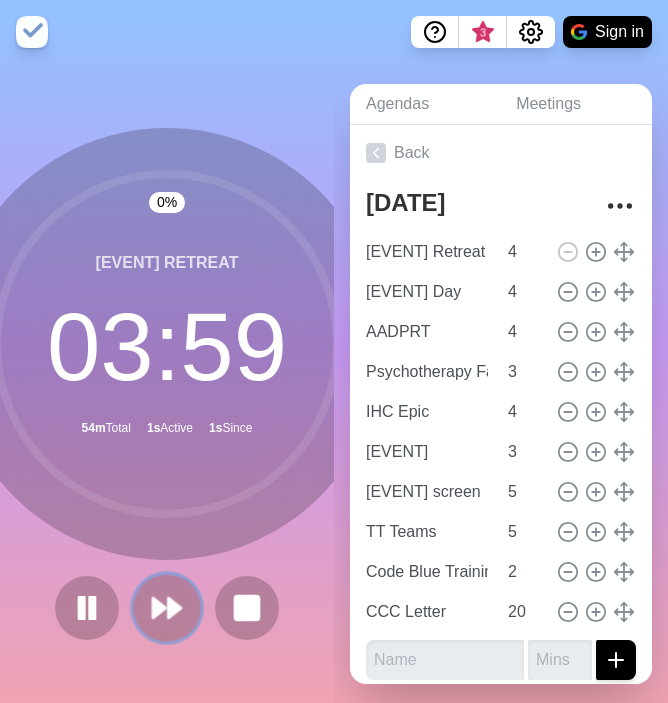 click 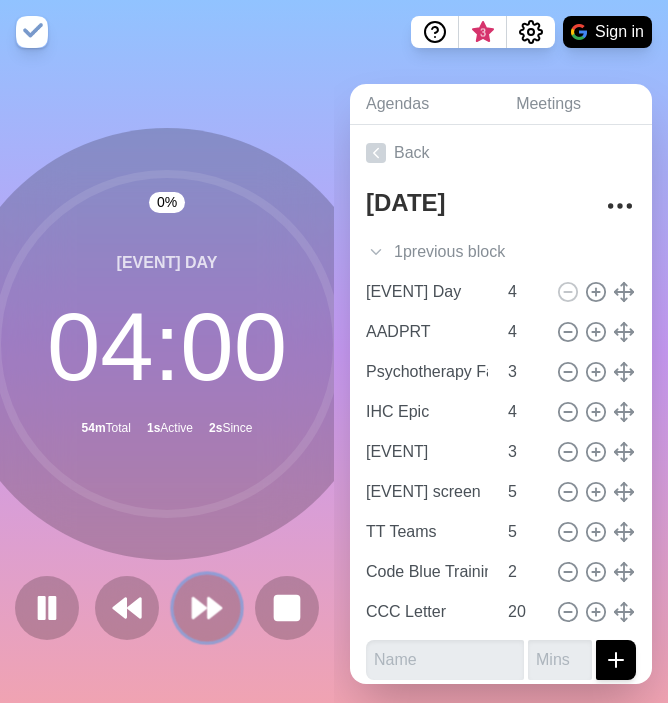 click 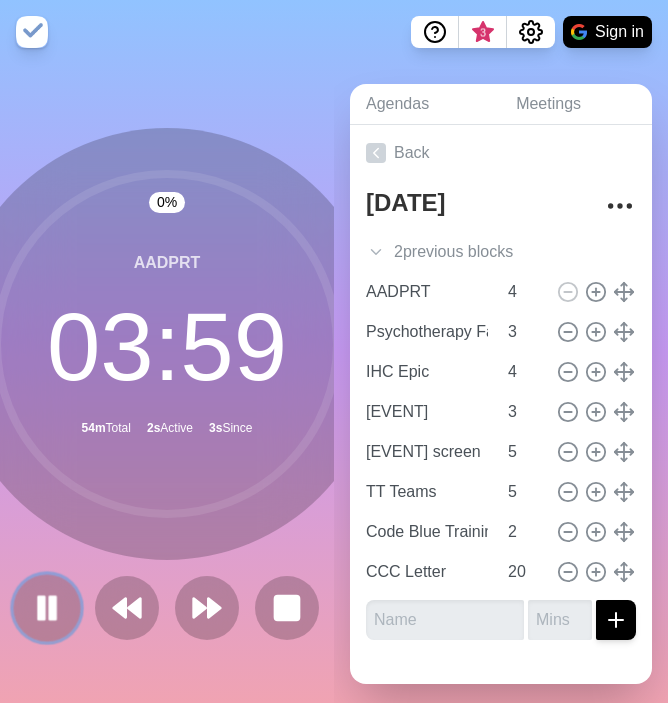 click 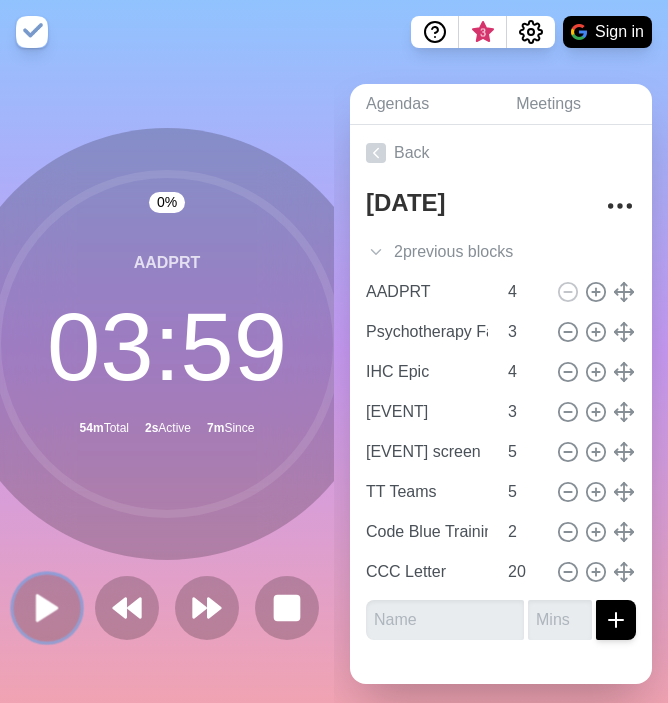 click 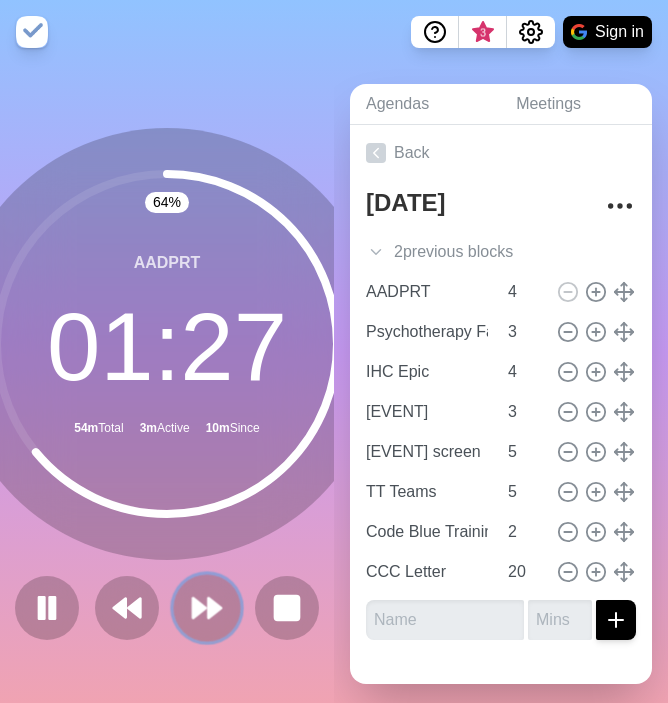 click 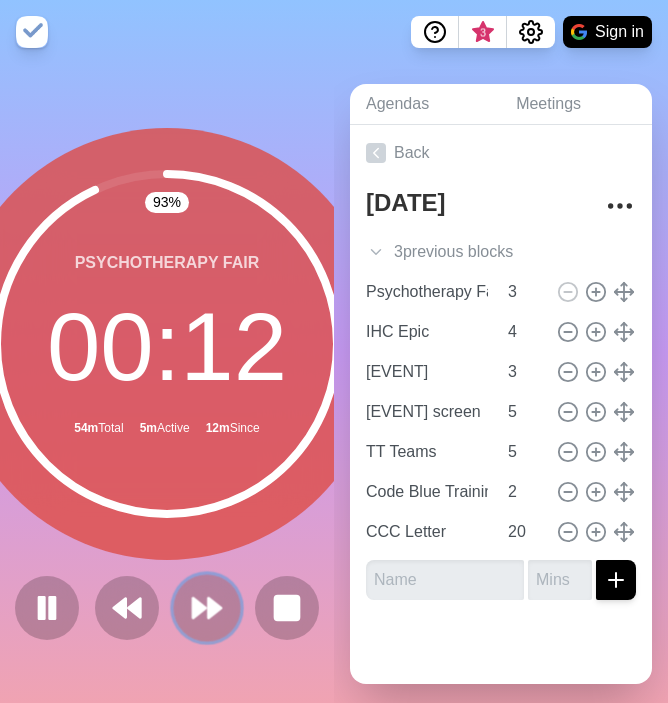 click 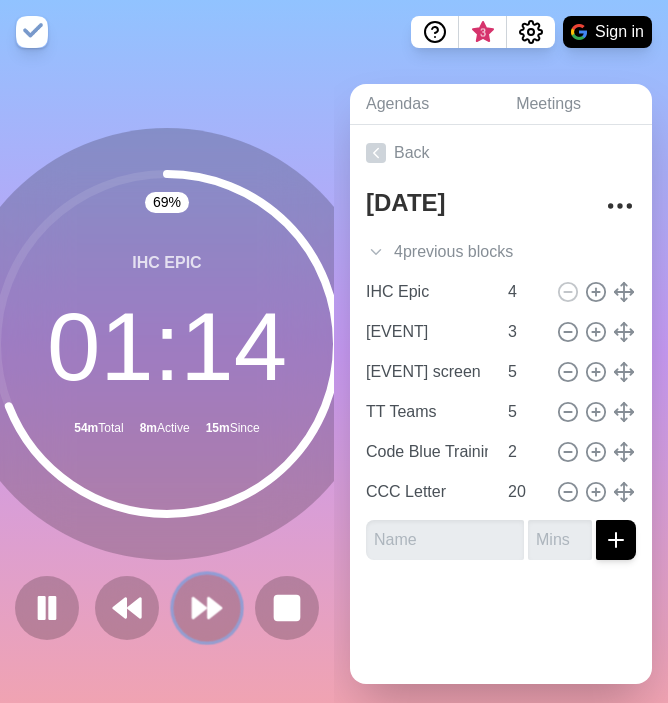 click 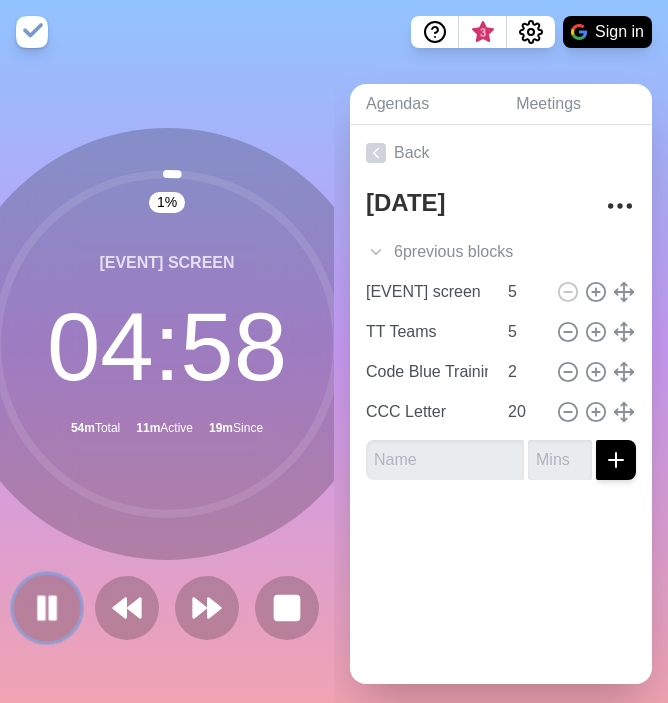 click 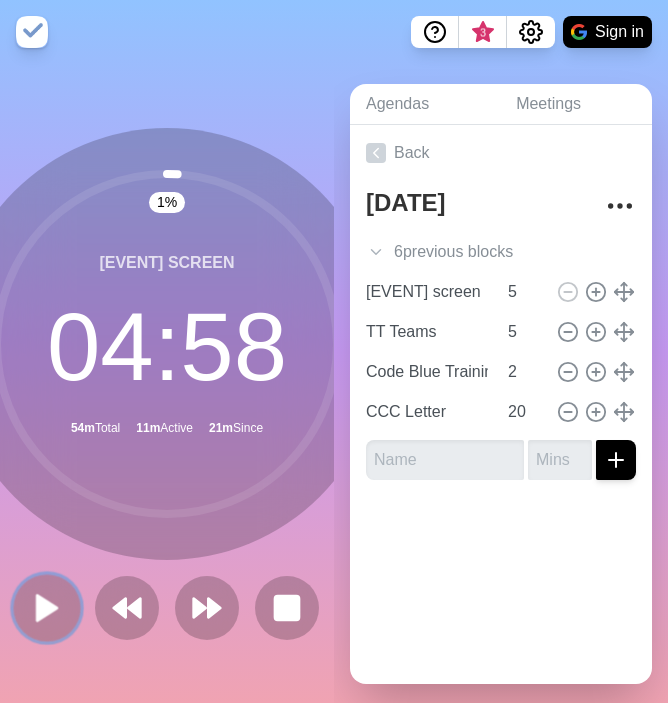 click 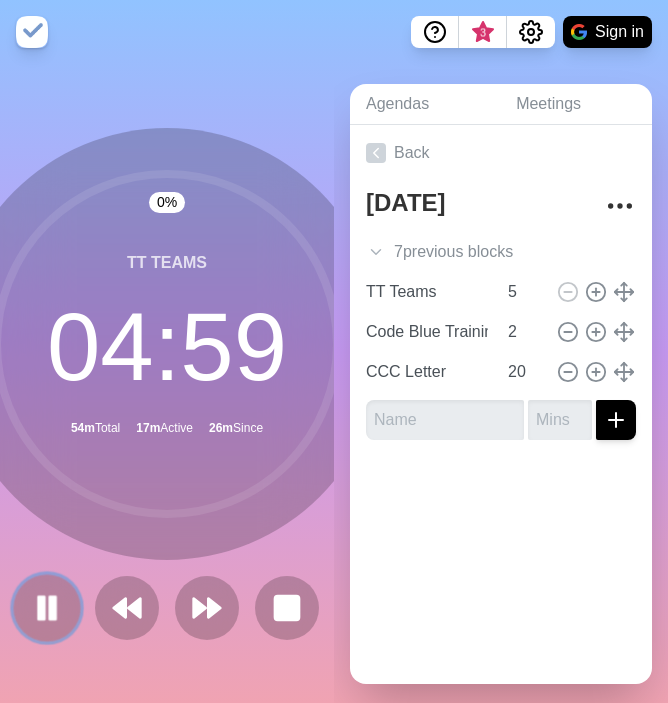 click 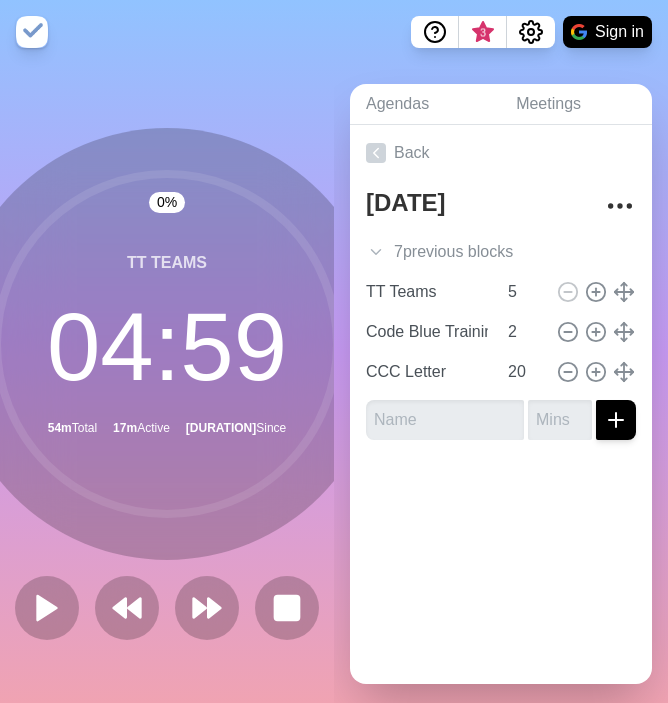 click 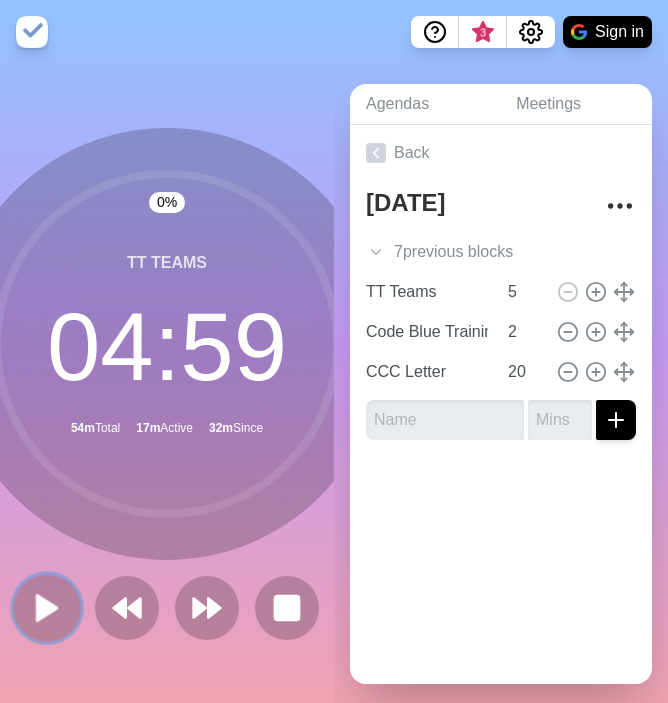 click 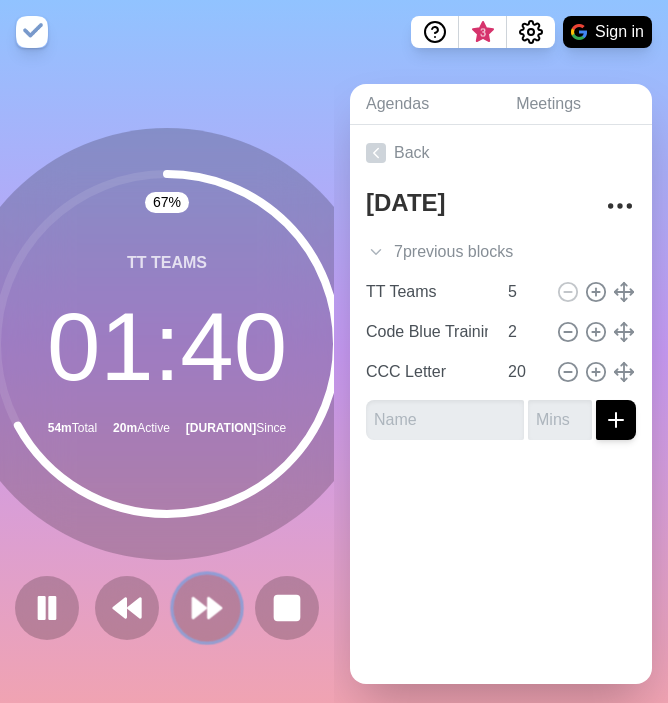 click at bounding box center (206, 607) 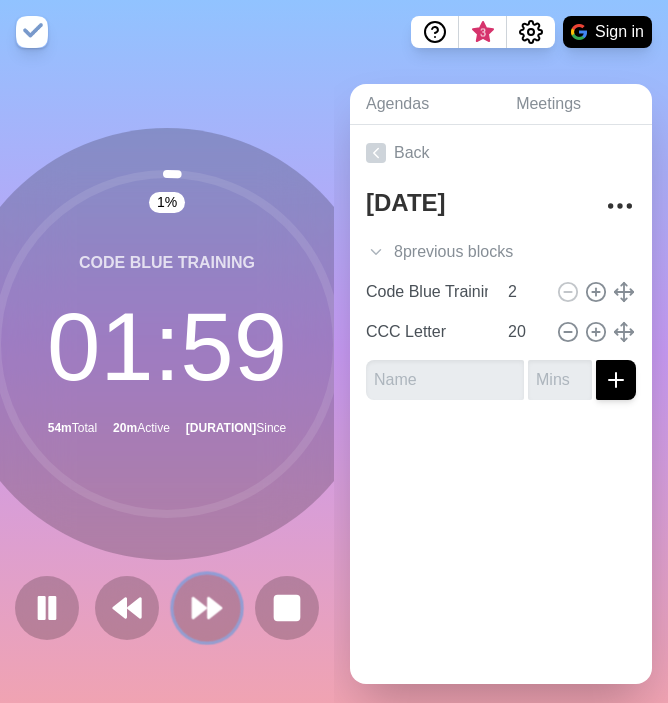 click at bounding box center [206, 607] 